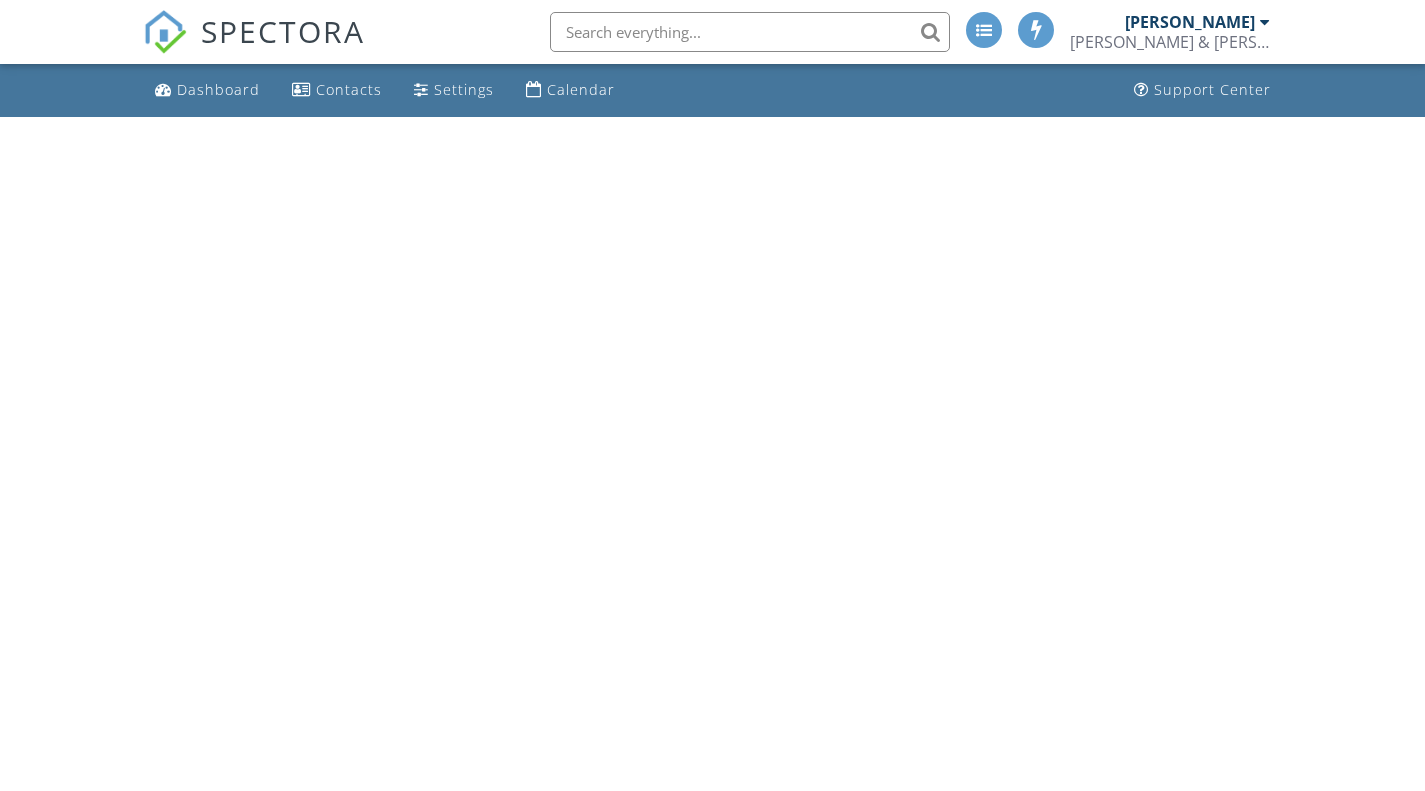 scroll, scrollTop: 0, scrollLeft: 0, axis: both 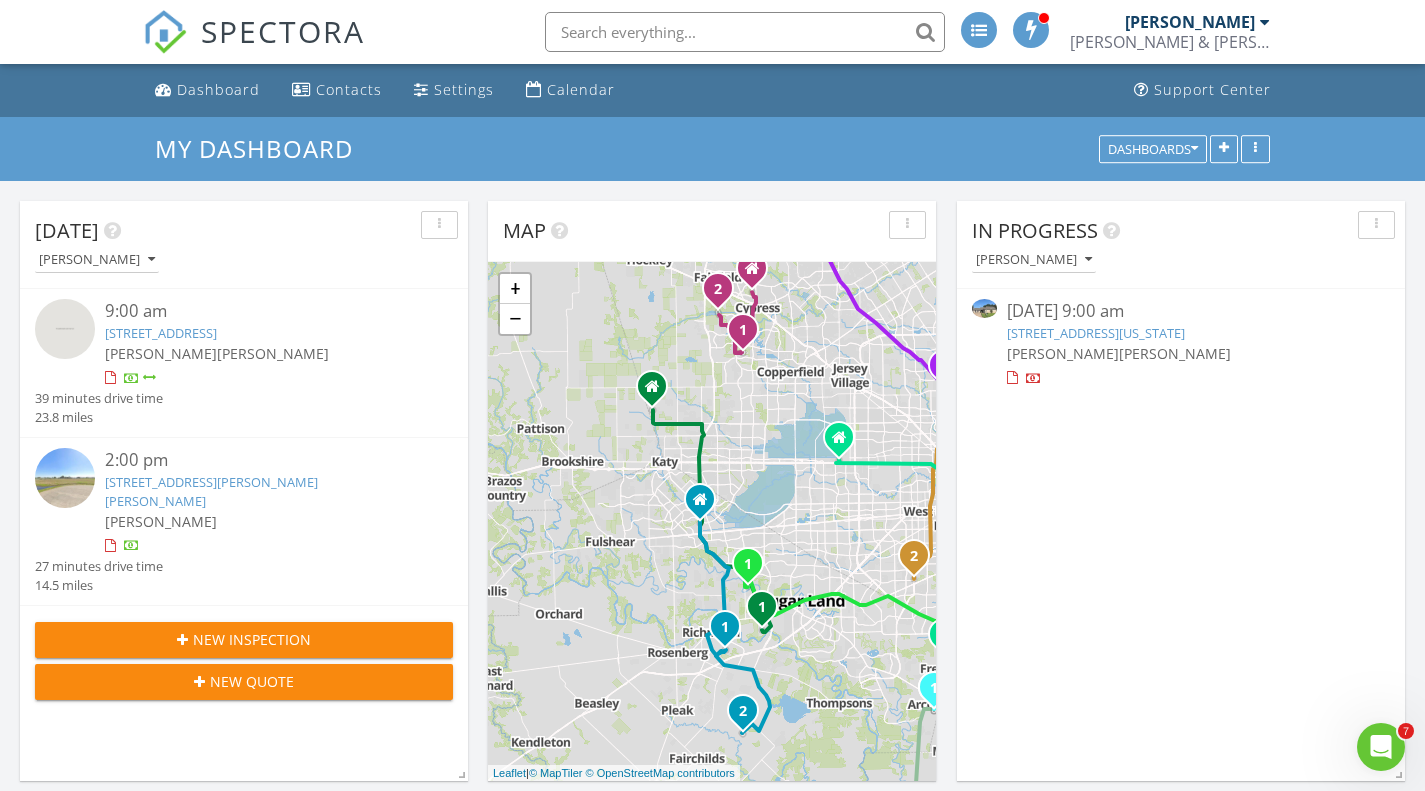 click on "2808 Cypress Point Dr, Missouri City, TX 77459" at bounding box center (1096, 333) 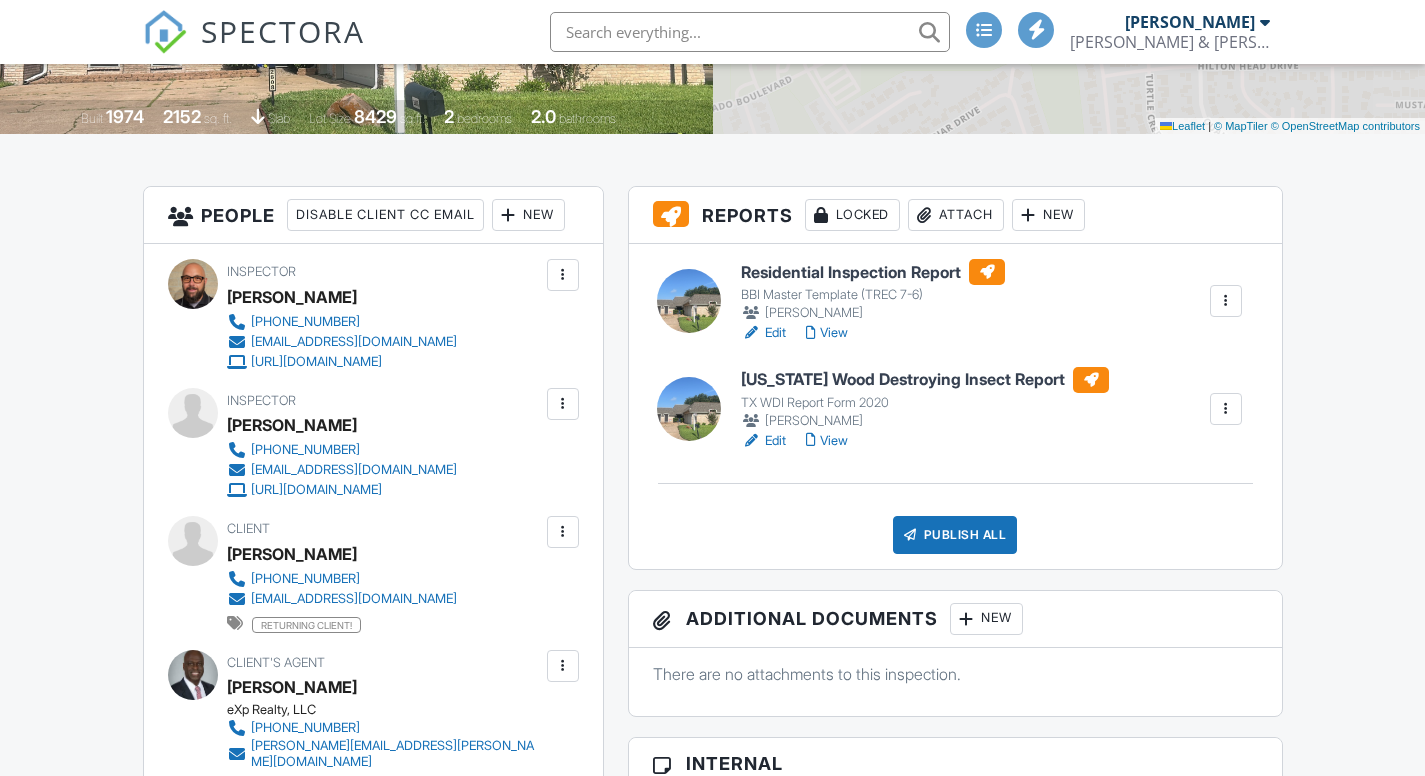 scroll, scrollTop: 400, scrollLeft: 0, axis: vertical 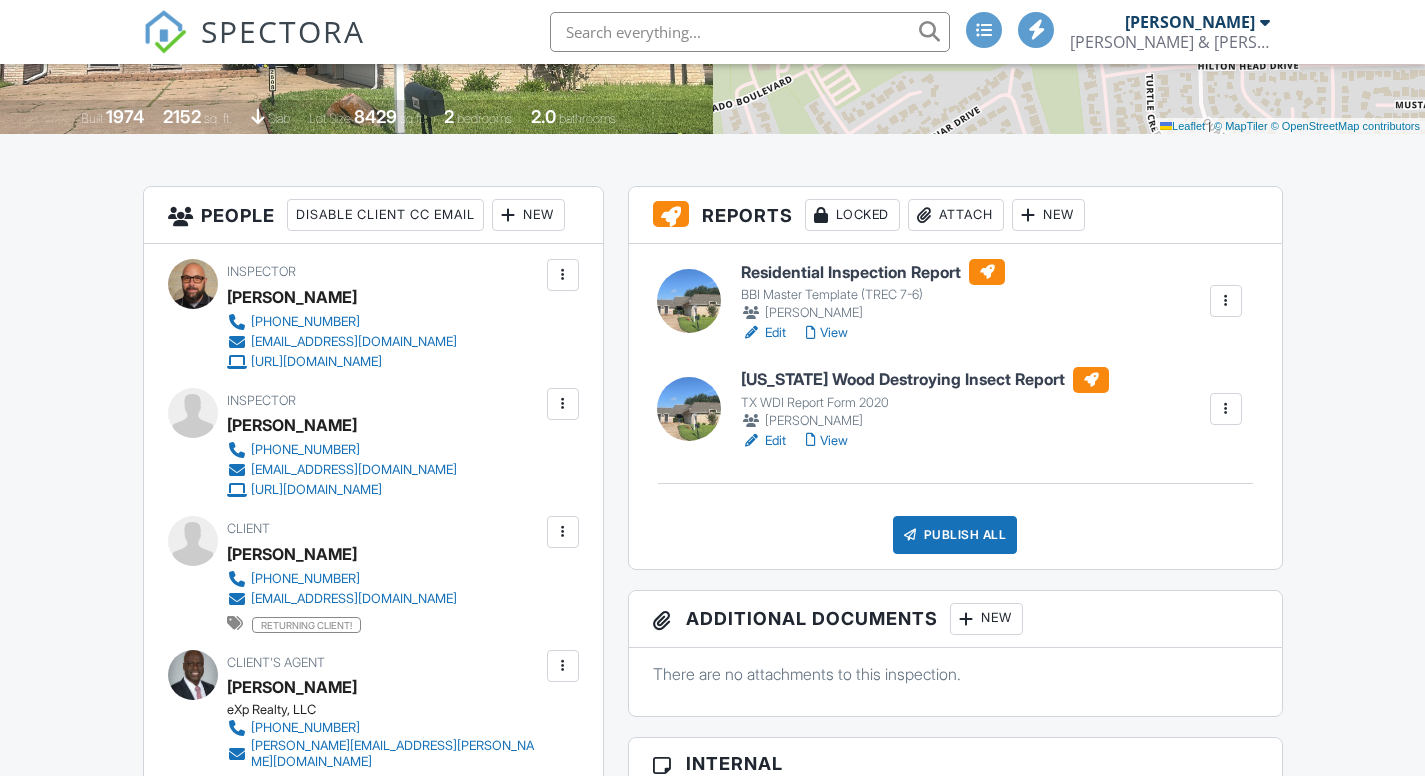 click on "Publish All" at bounding box center (955, 535) 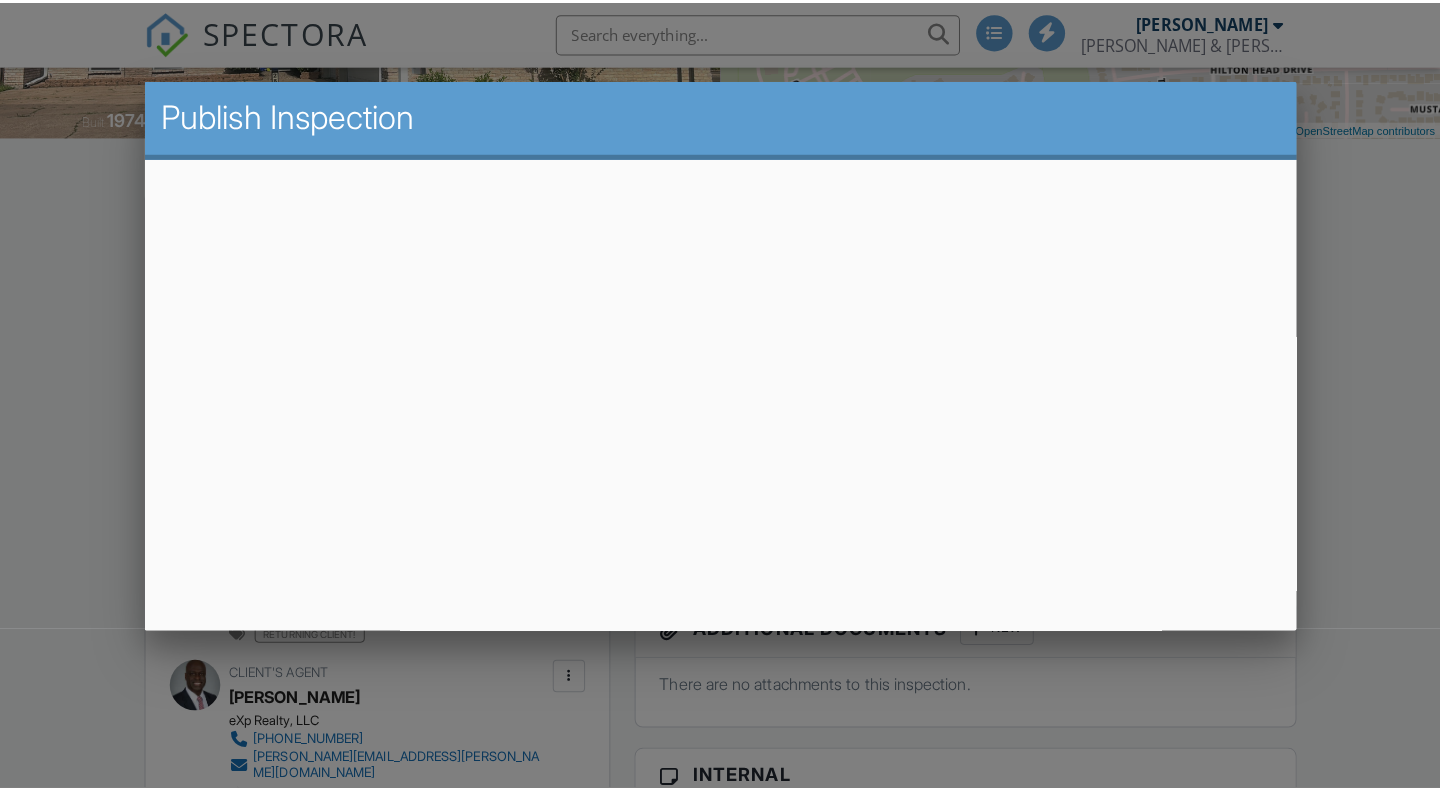 scroll, scrollTop: 0, scrollLeft: 0, axis: both 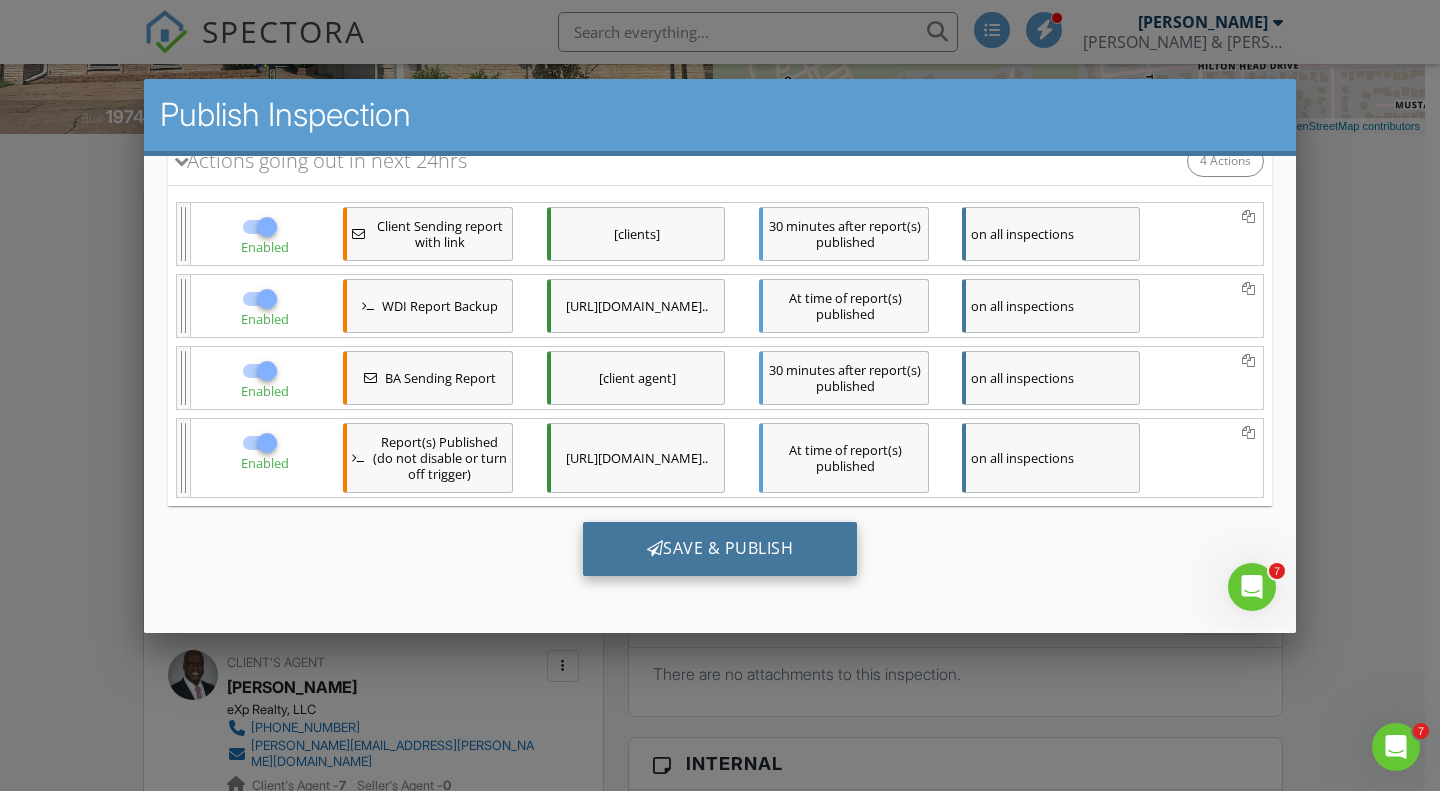 click on "Save & Publish" at bounding box center (720, 549) 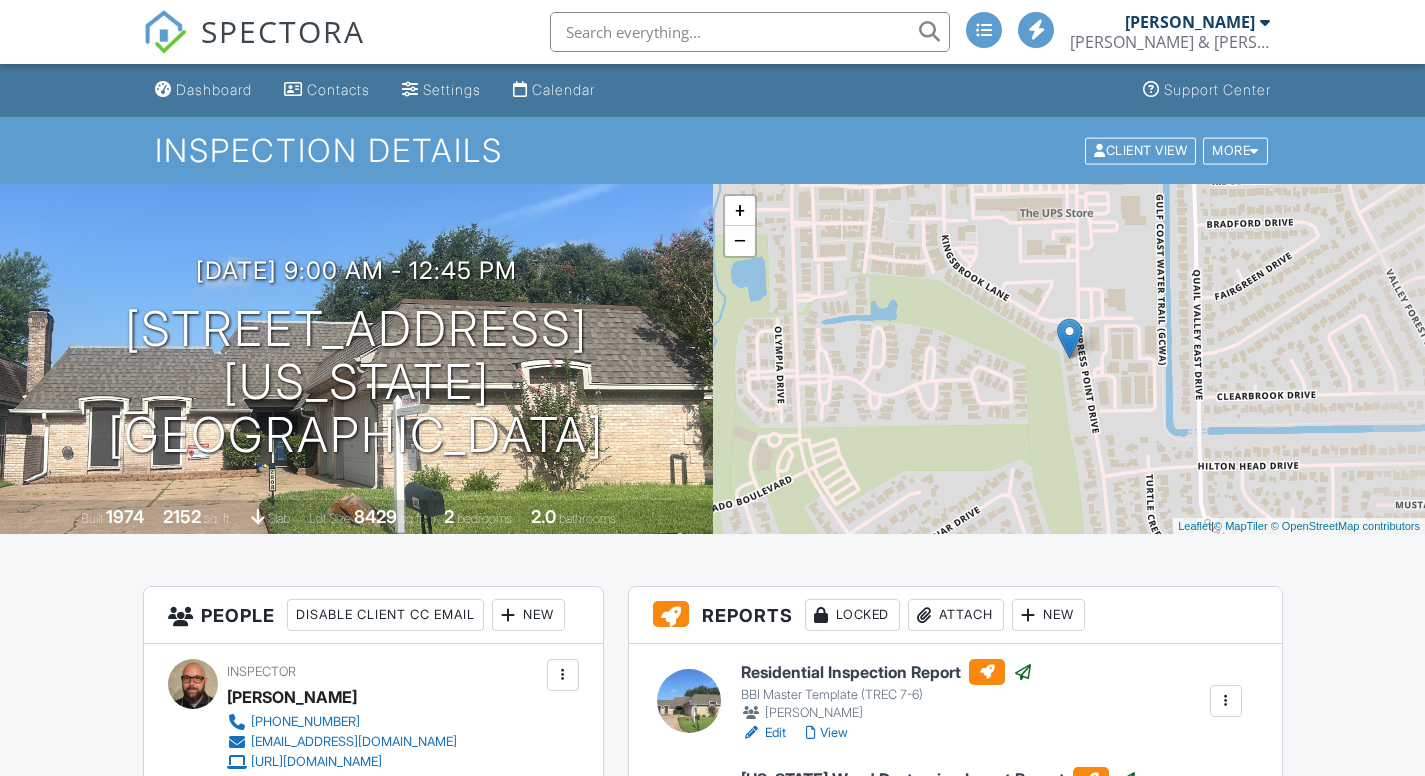 scroll, scrollTop: 4, scrollLeft: 0, axis: vertical 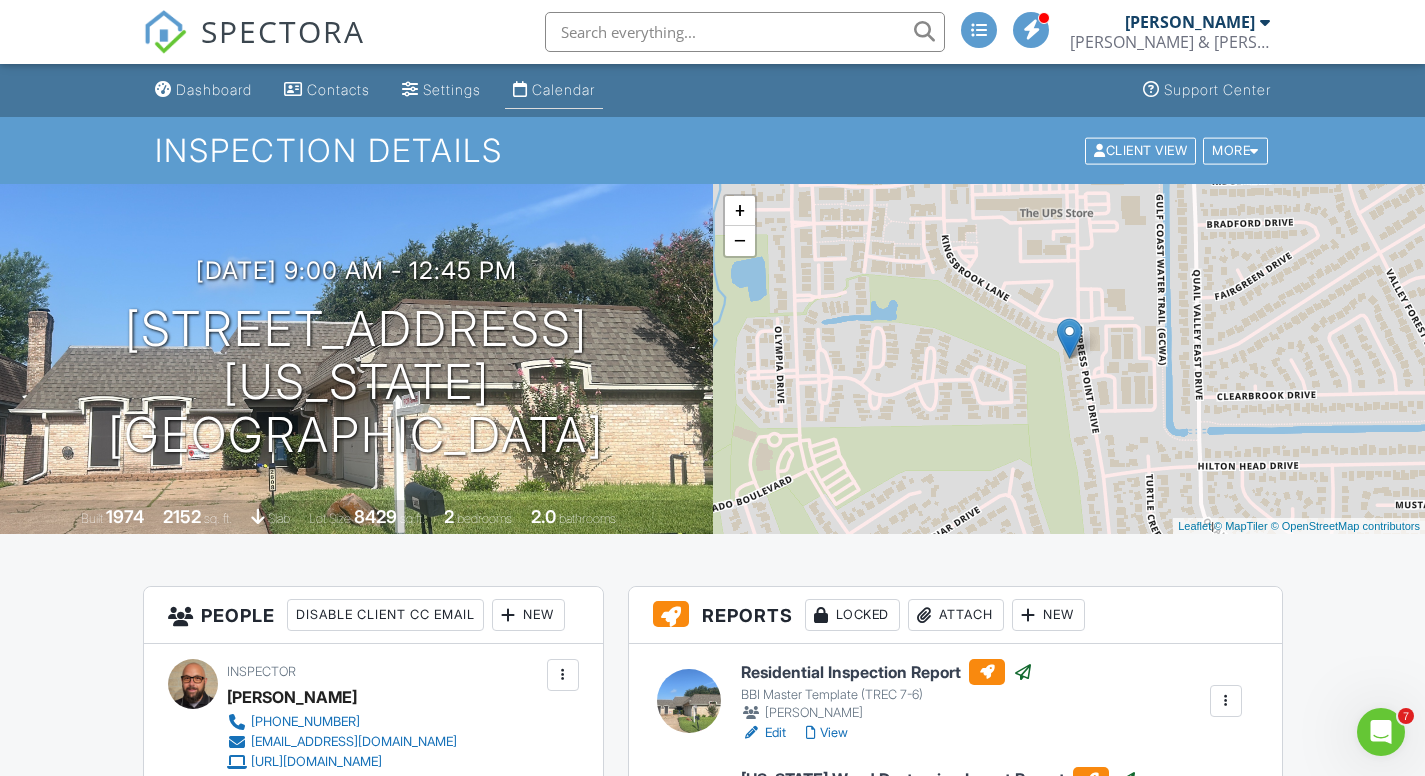 click on "Calendar" at bounding box center [563, 89] 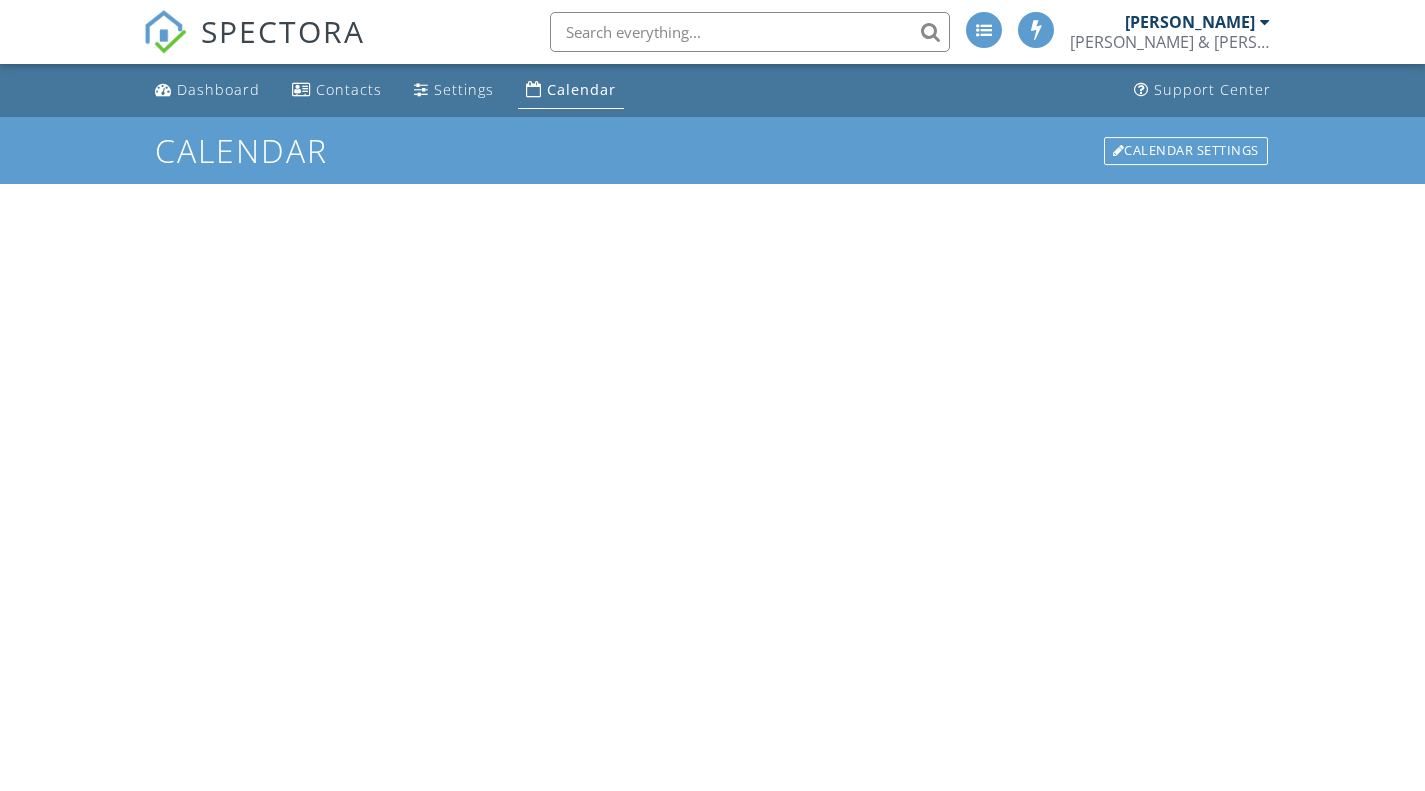 scroll, scrollTop: 0, scrollLeft: 0, axis: both 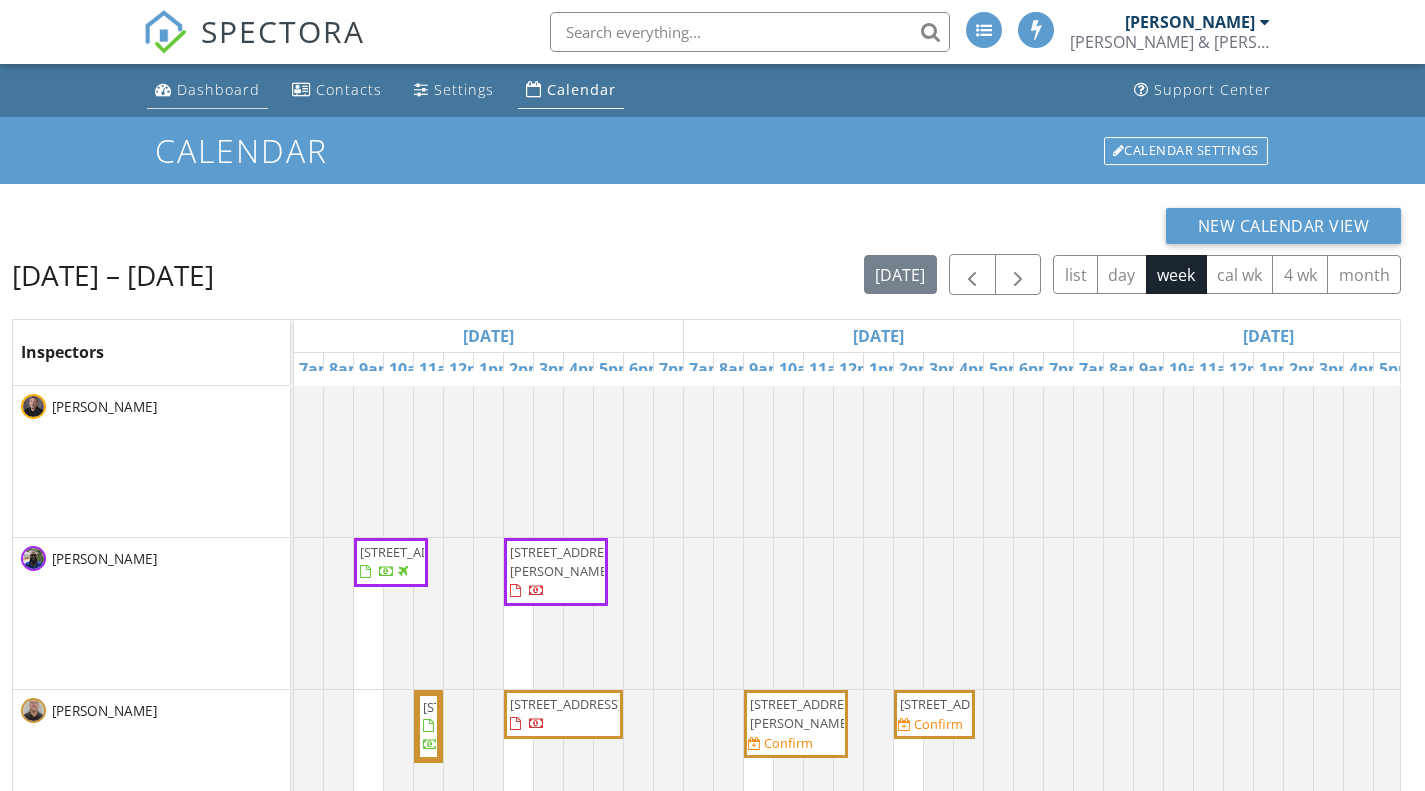 click on "Dashboard" at bounding box center (218, 89) 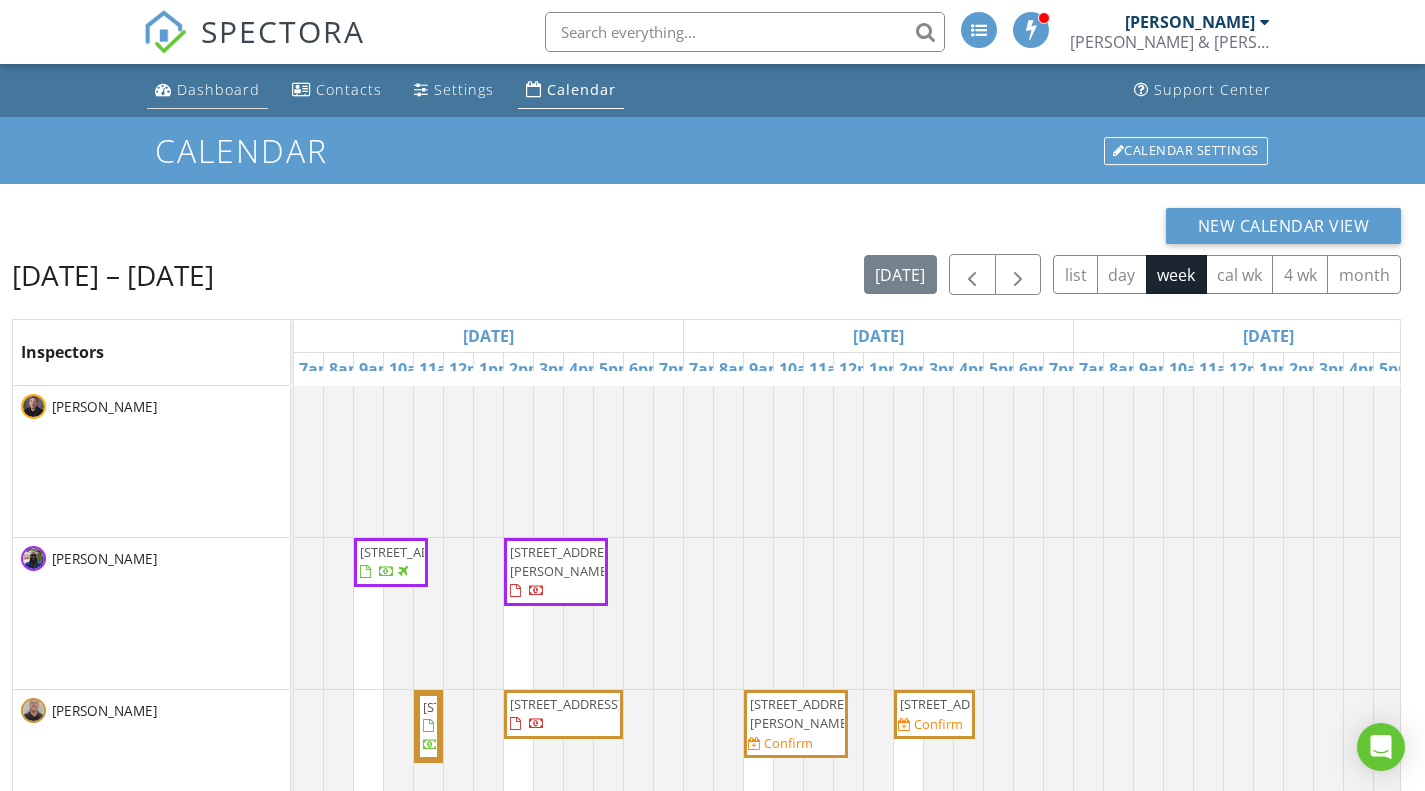 scroll, scrollTop: 0, scrollLeft: 0, axis: both 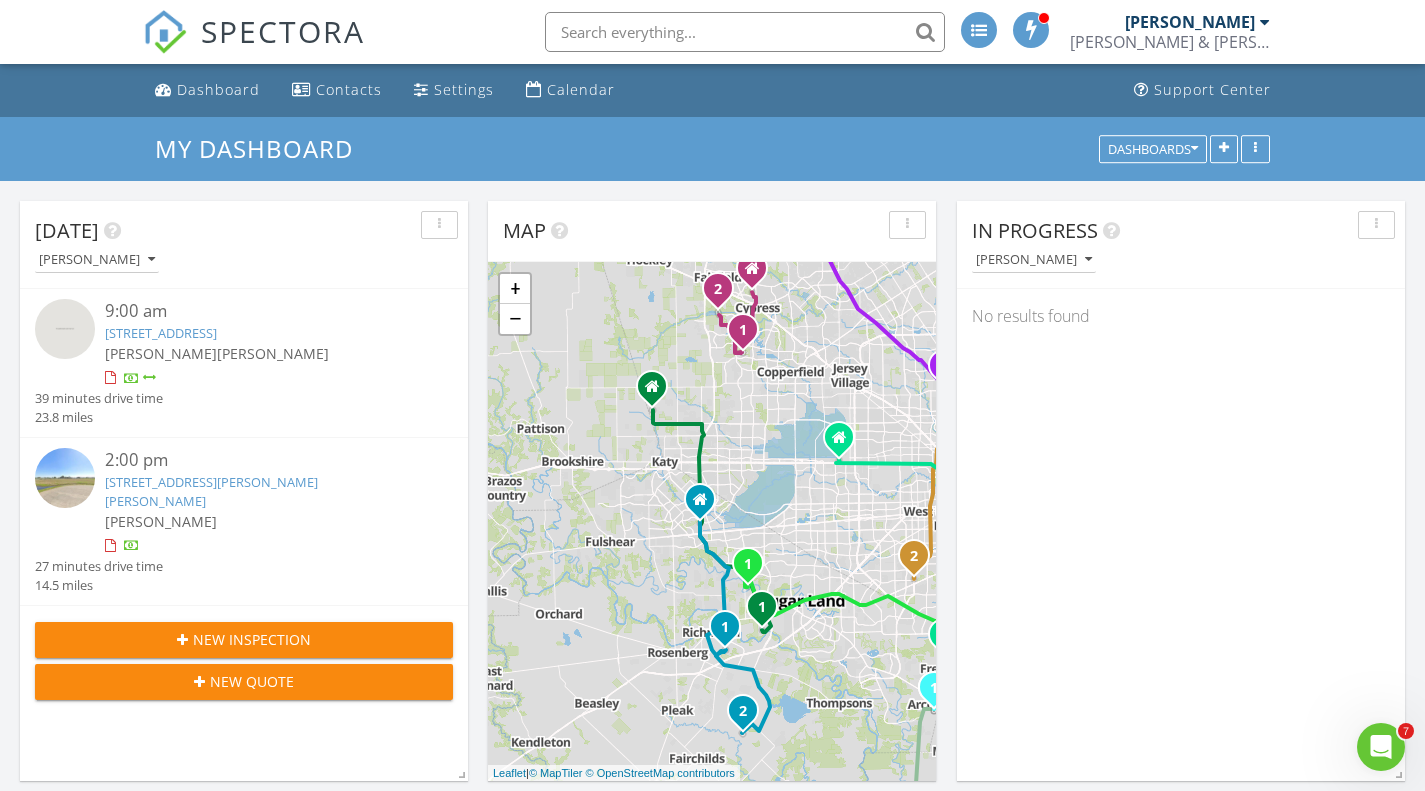 click on "3111 Pearce Dr, Rosharon, TX 77583" at bounding box center (211, 491) 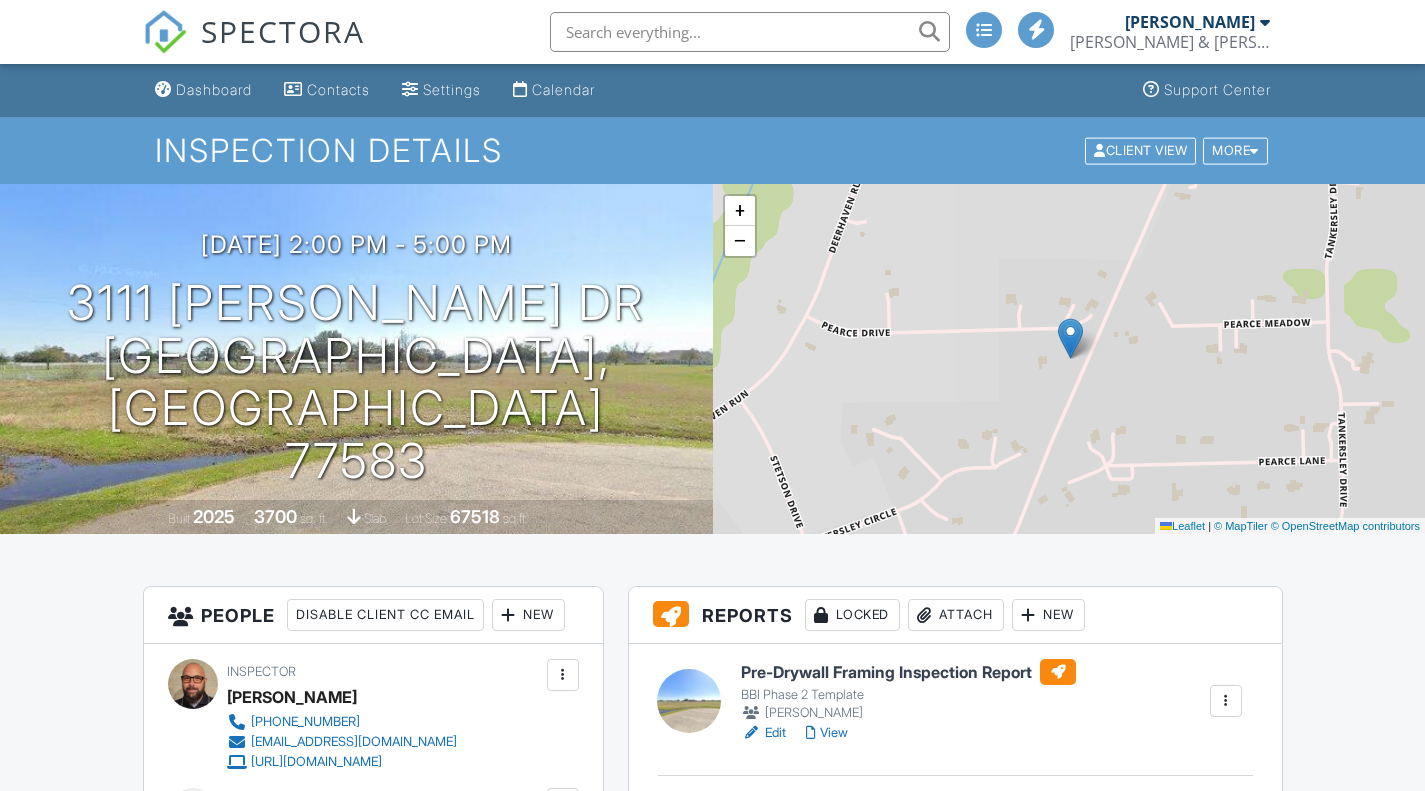 scroll, scrollTop: 100, scrollLeft: 0, axis: vertical 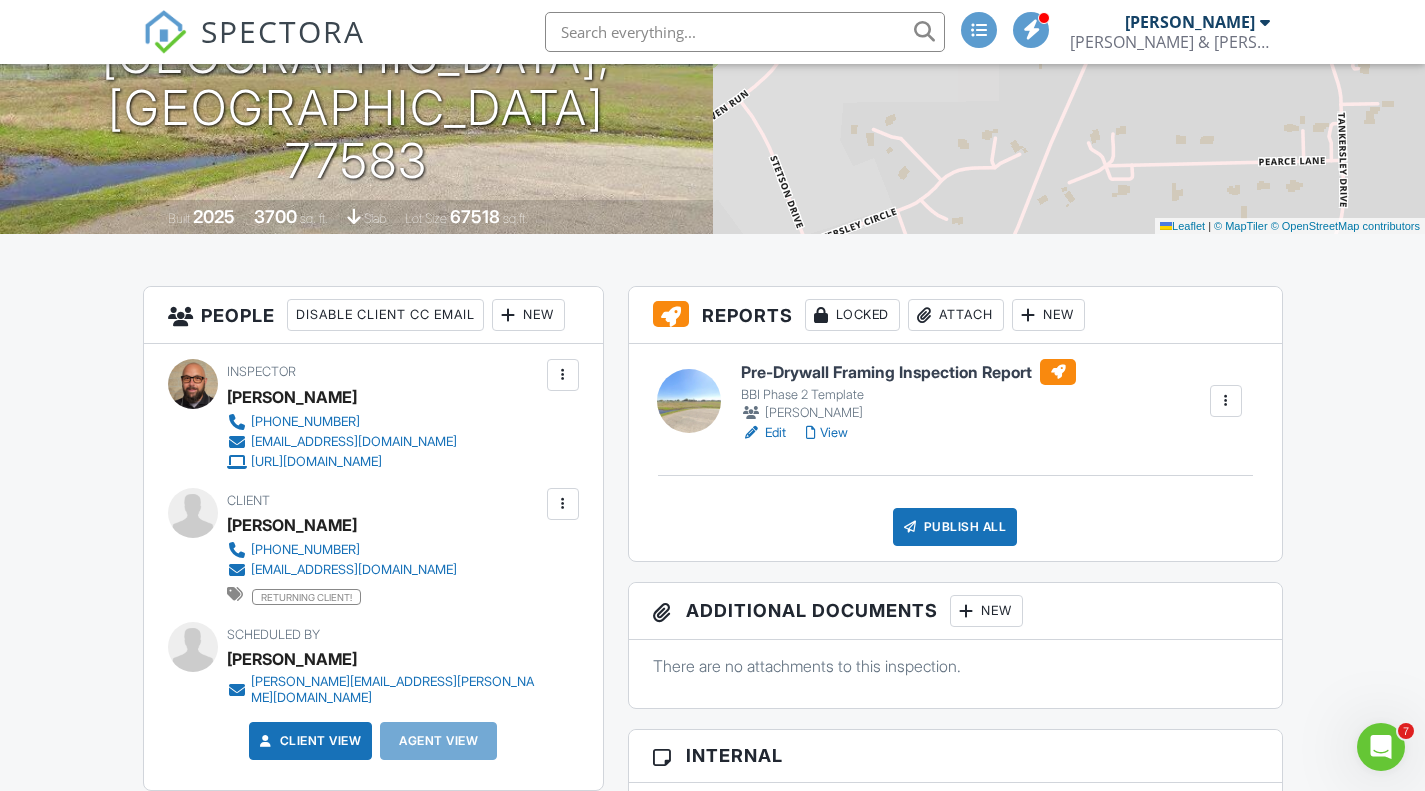 click on "New" at bounding box center [528, 315] 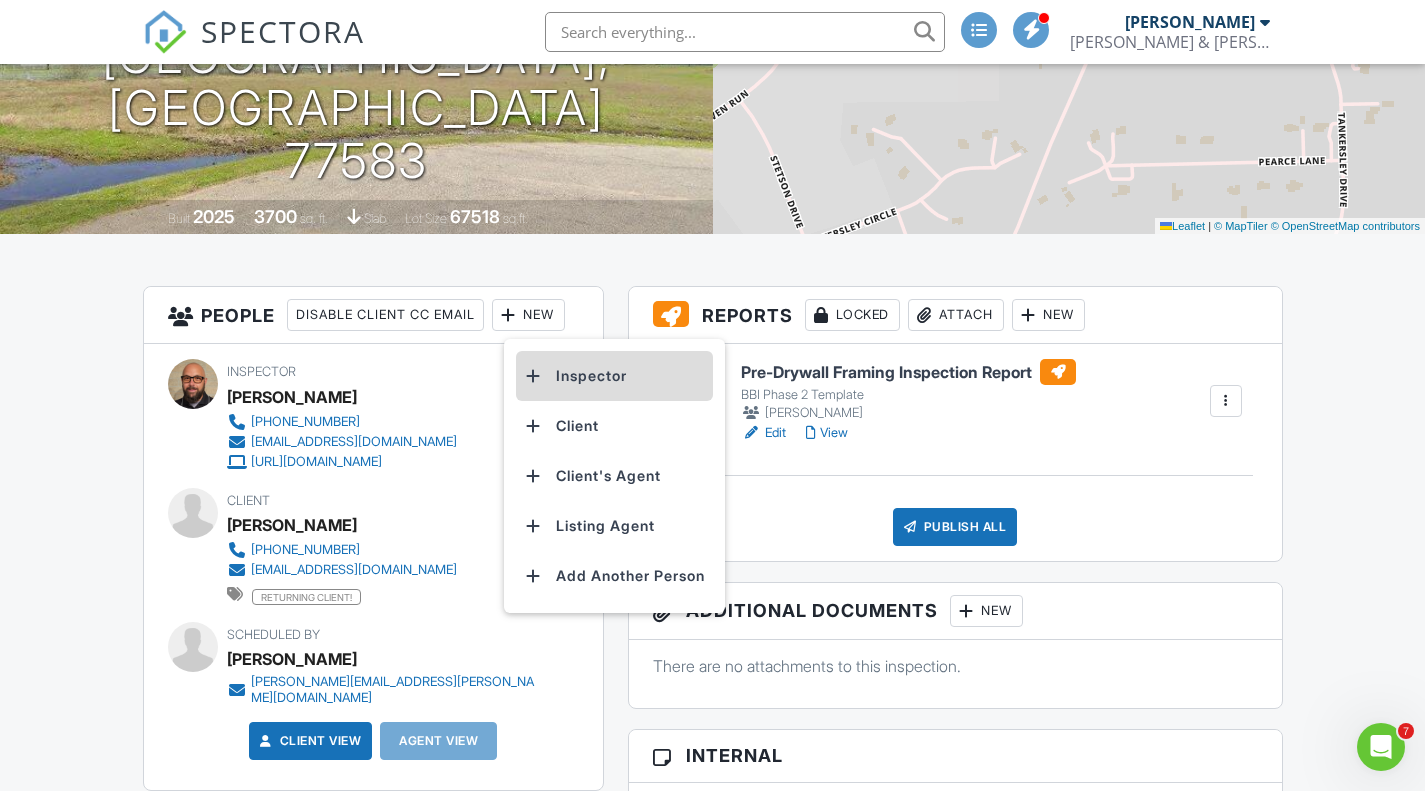 click on "Inspector" at bounding box center [614, 376] 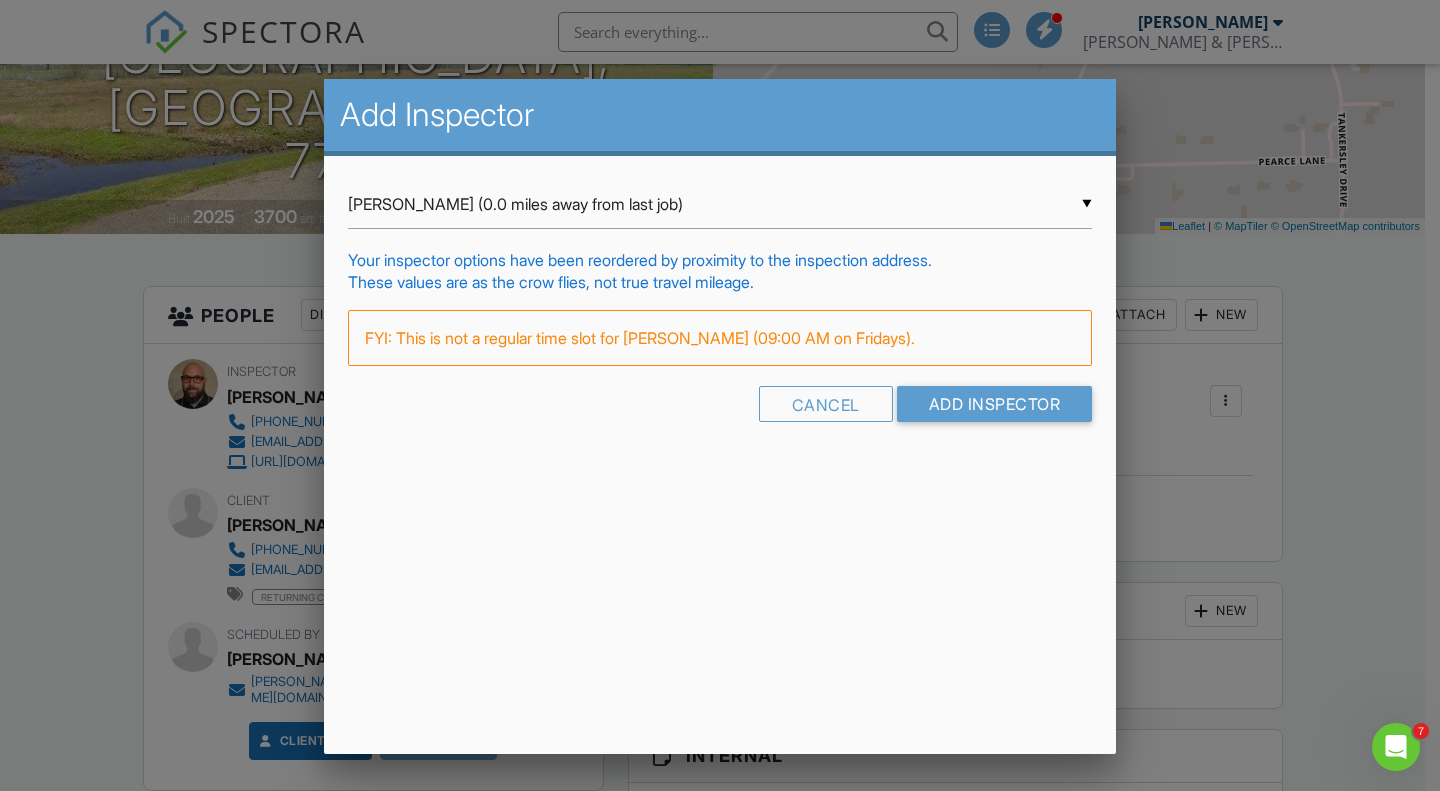 click on "▼ Alex Gregory (0.0 miles away from last job) Alex Gregory (0.0 miles away from last job) Cory Faulkner (10.3 miles away from last job) Tianming Luo (14.6 miles away from last job) Joshua Reyes (19.6 miles away from last job) Rene Guajardo (19.6 miles away from last job) James Dolnier (19.6 miles away from last job) Chad Rauscher (20.6 miles away from last job) Colin Cecil (20.6 miles away from last job) Bill Carr (21.0 miles away from home) Jordan Cummins (24.3 miles away from home) Trent Trittipo (27.2 miles away from home) Chance Phillips (27.5 miles away from home) Paul Dixon (28.2 miles away from home) Tim Beaugh (28.9 miles away from home) Matthew Martinez (30.2 miles away from last job) Derrick McDaniel (35.8 miles away from last job) Gonzales Dowdell (36.5 miles away from last job) Zachary Hernandez (36.5 miles away from last job) Jason Fournier (40.1 miles away from home) Jason Box (41.3 miles away from last job) Alex Gregory (0.0 miles away from last job) Bill Carr (21.0 miles away from home)" at bounding box center (720, 204) 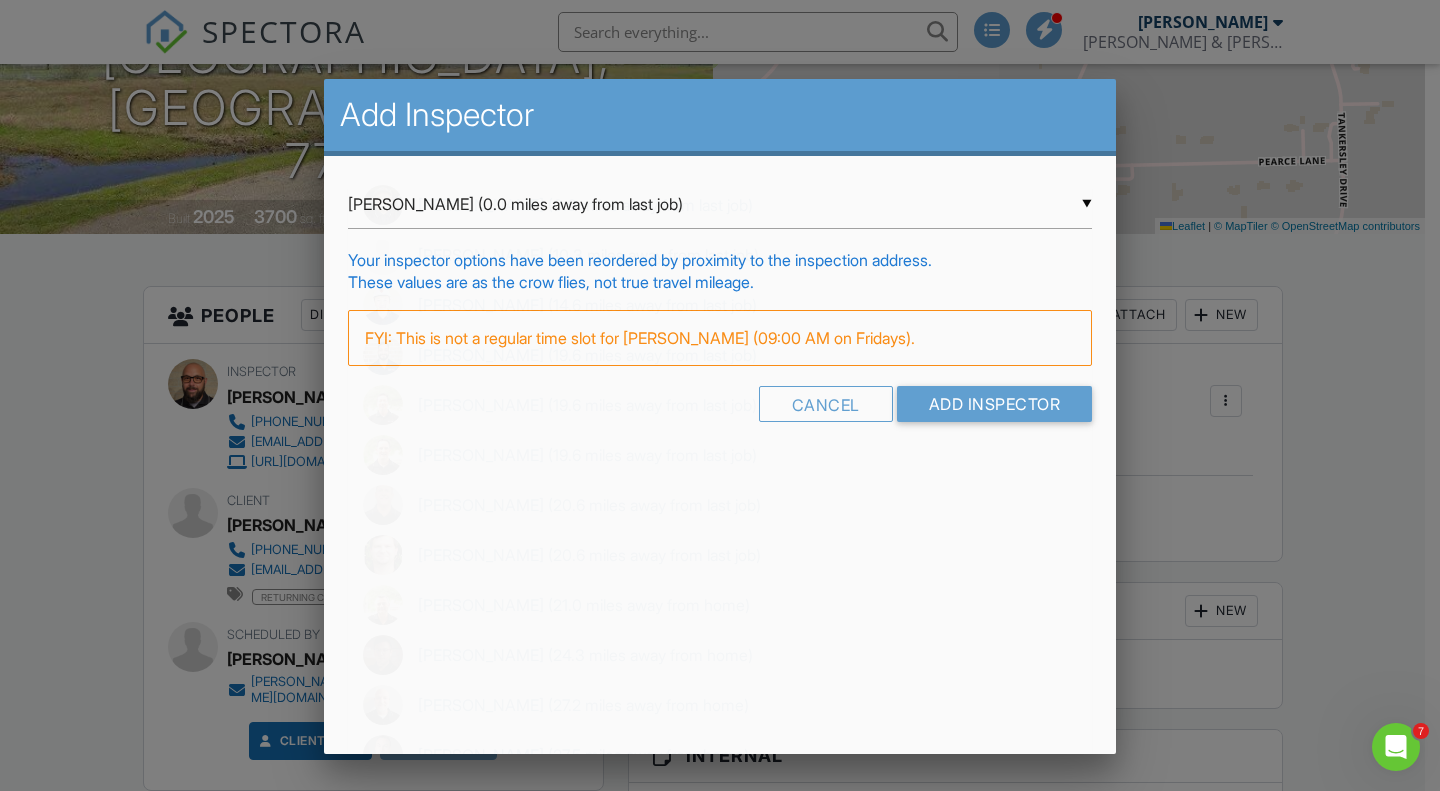 click on "Cory Faulkner (10.3 miles away from last job)" at bounding box center (720, 255) 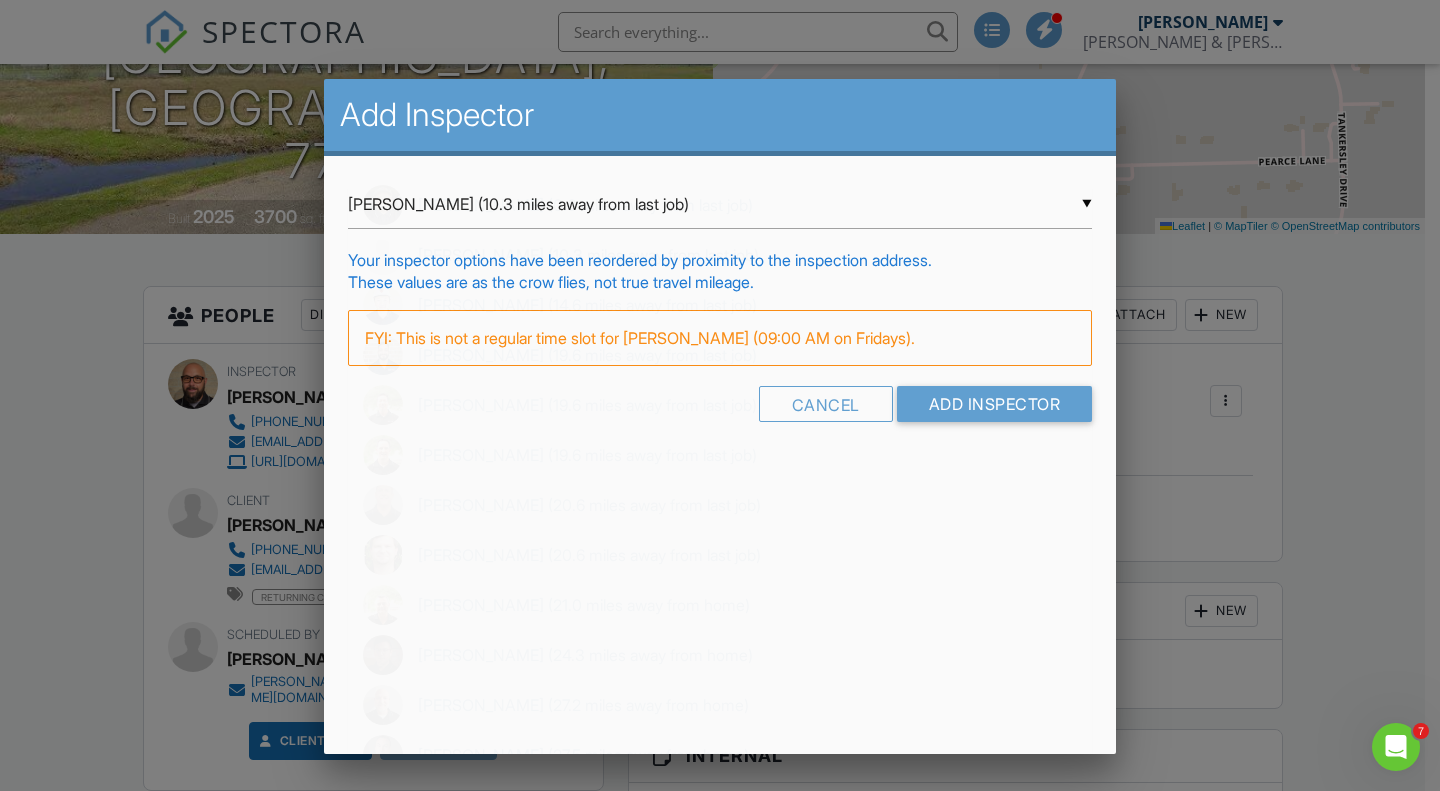 scroll, scrollTop: 0, scrollLeft: 0, axis: both 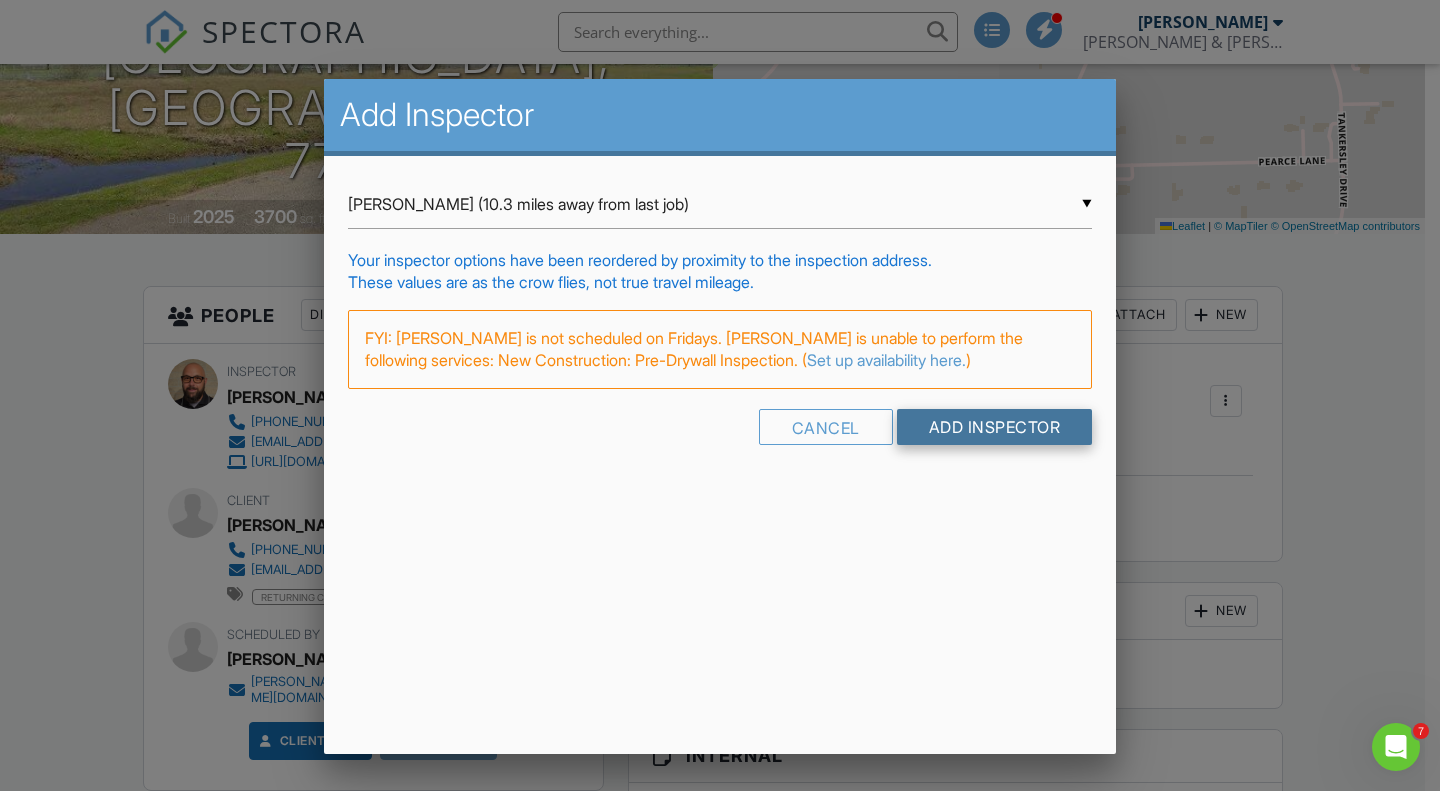 click on "Add Inspector" at bounding box center (995, 427) 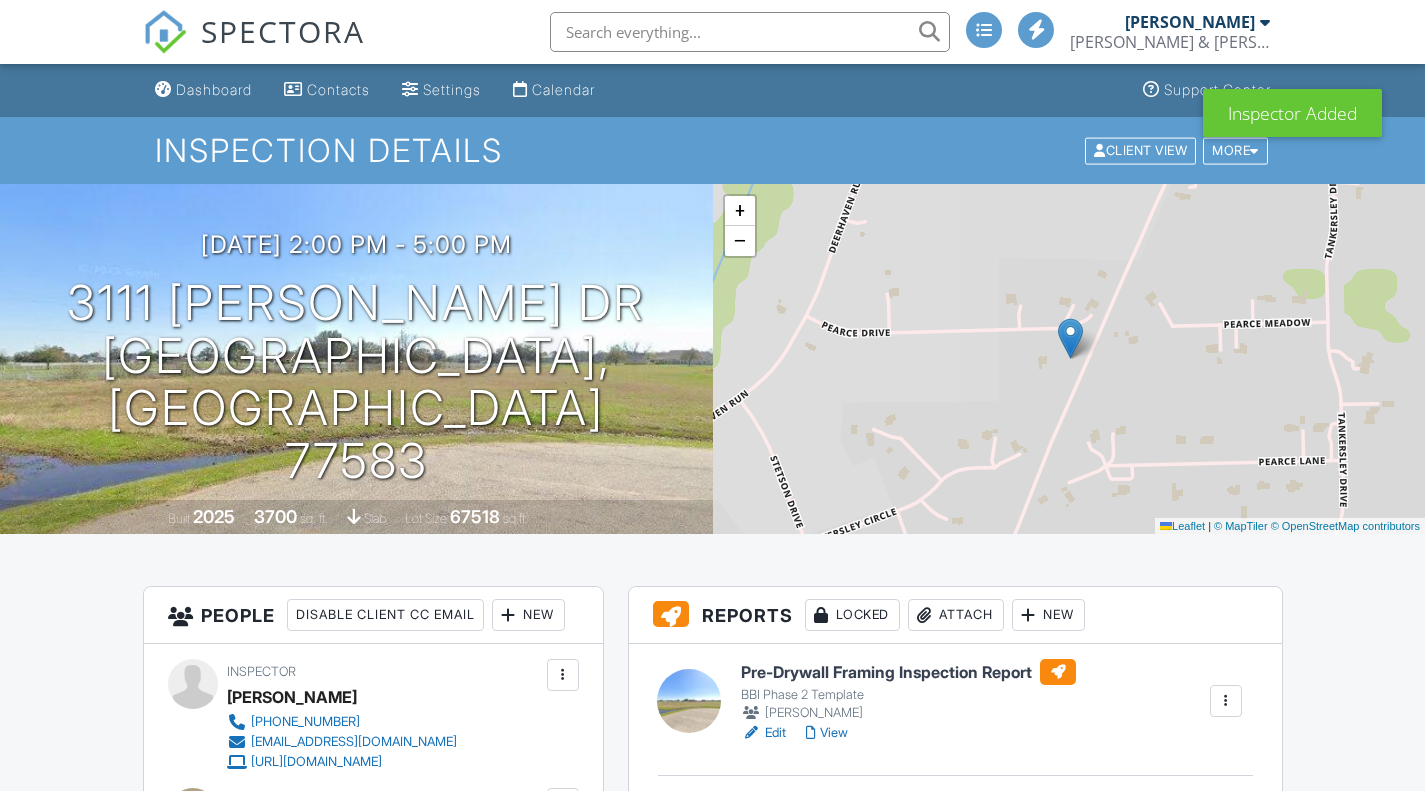 scroll, scrollTop: 300, scrollLeft: 0, axis: vertical 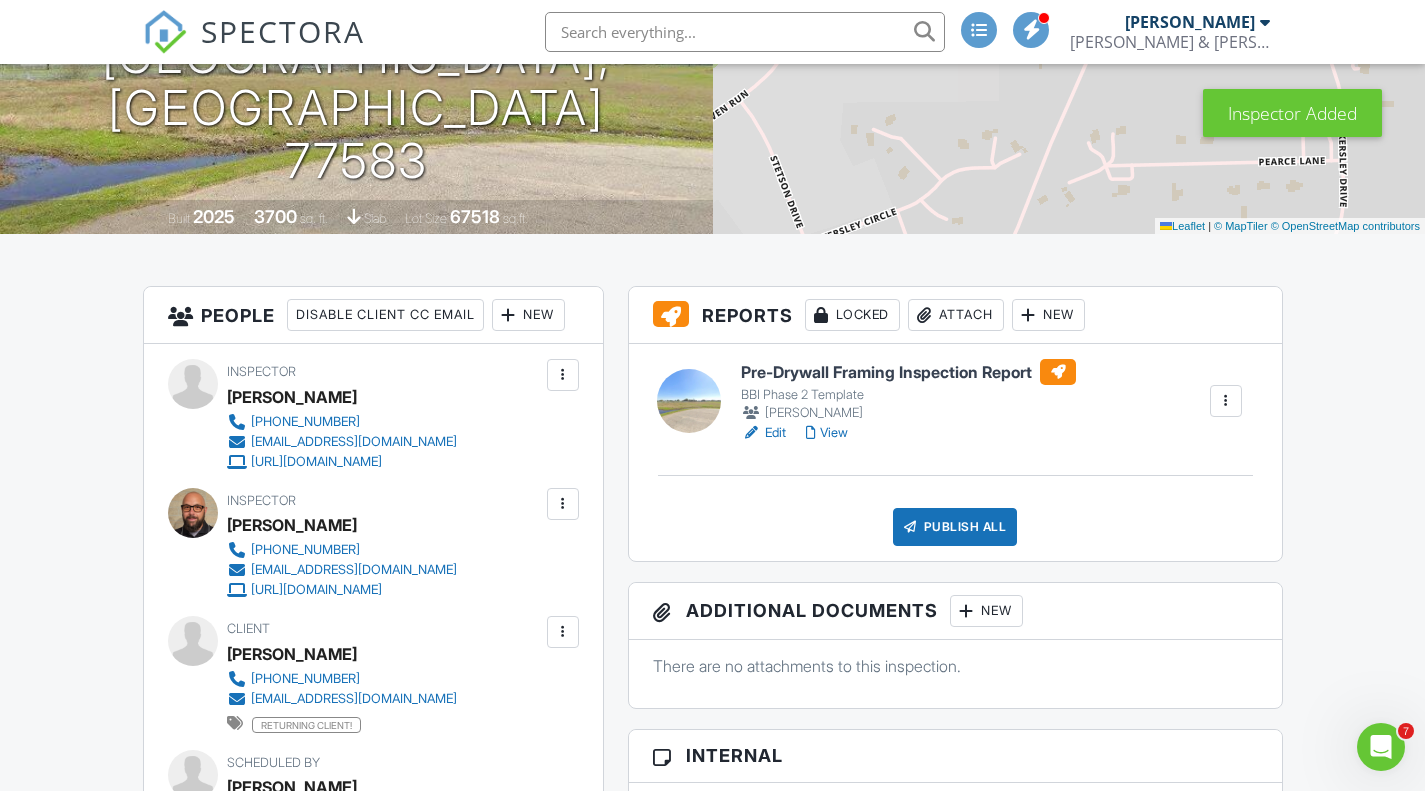 click at bounding box center (563, 504) 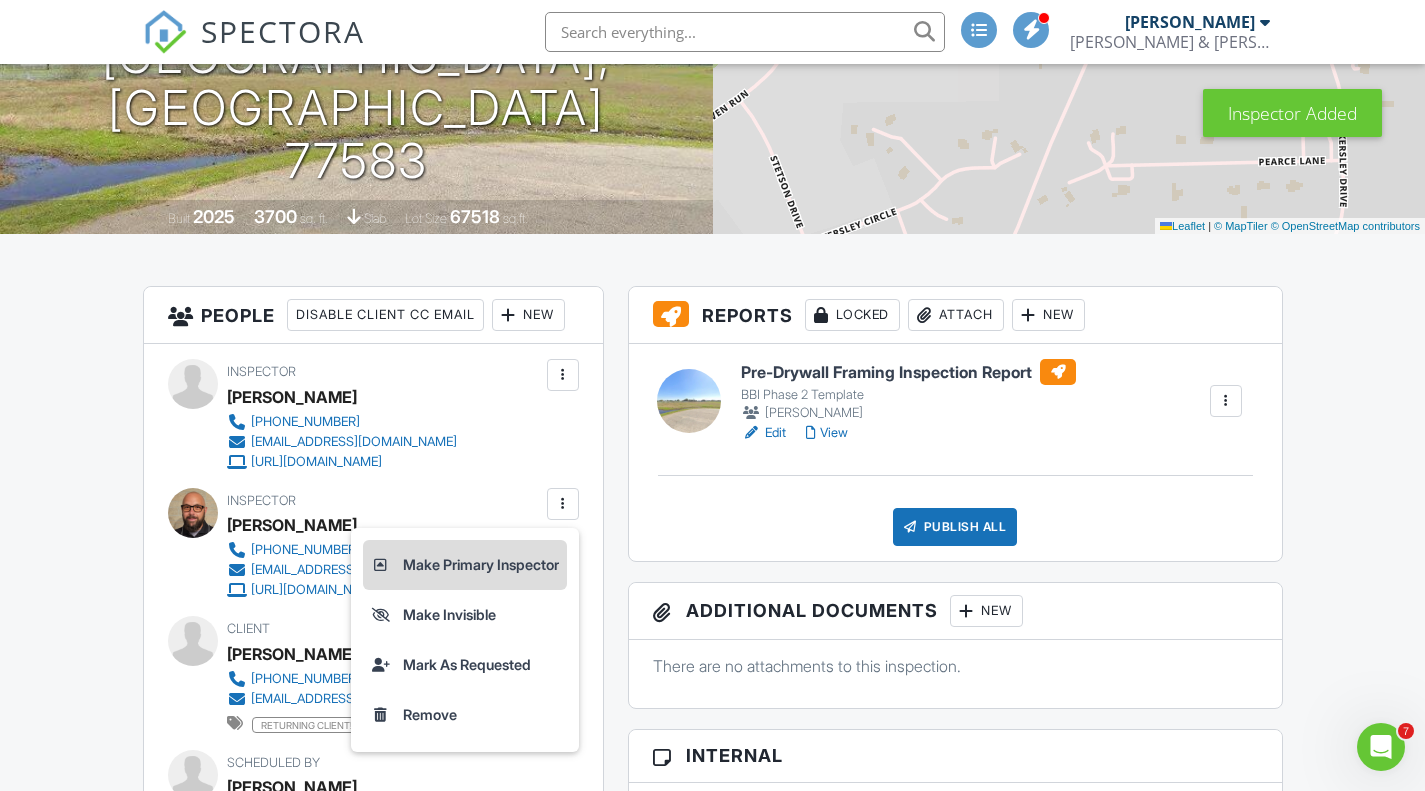click on "Make Primary Inspector" at bounding box center [465, 565] 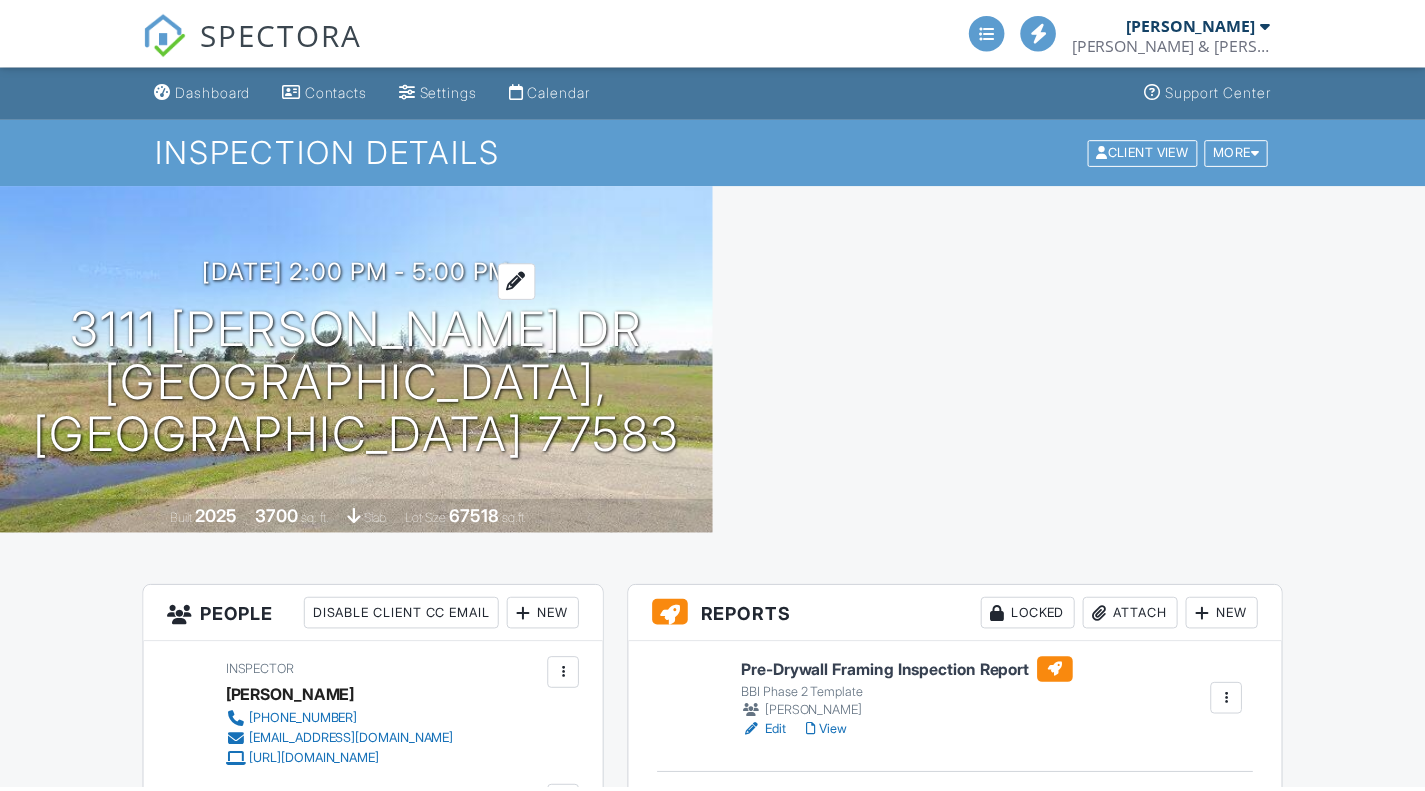 scroll, scrollTop: 0, scrollLeft: 0, axis: both 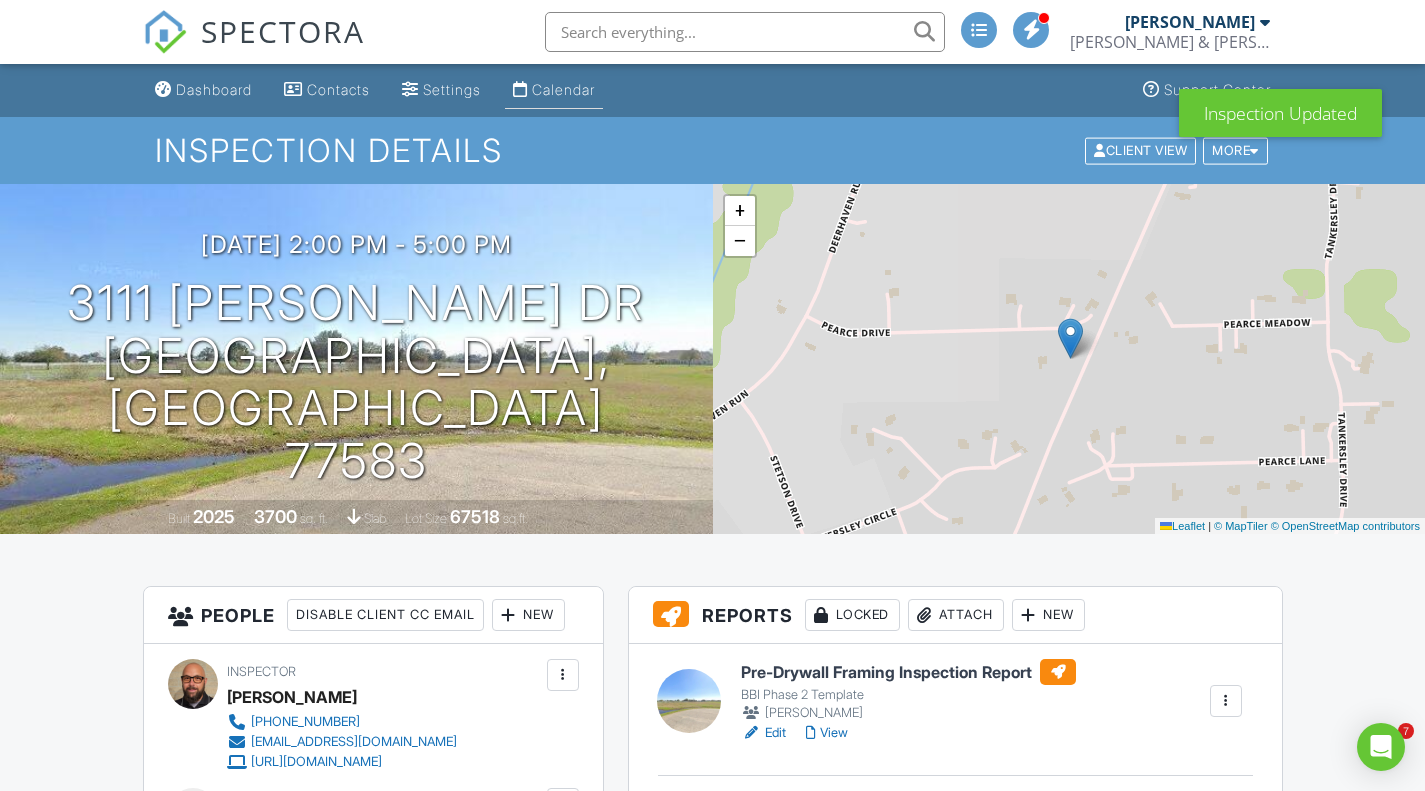 click on "Calendar" at bounding box center (563, 89) 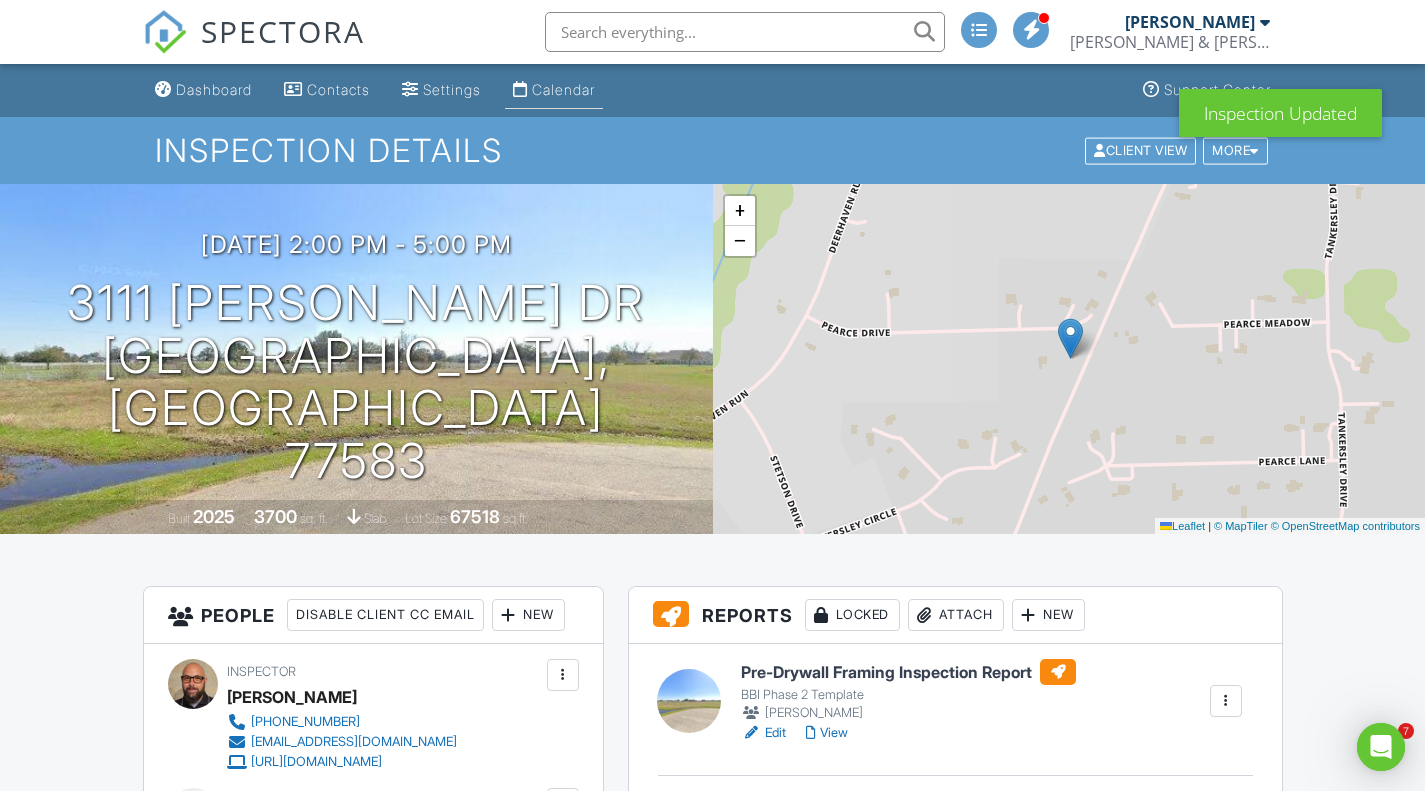 scroll, scrollTop: 0, scrollLeft: 0, axis: both 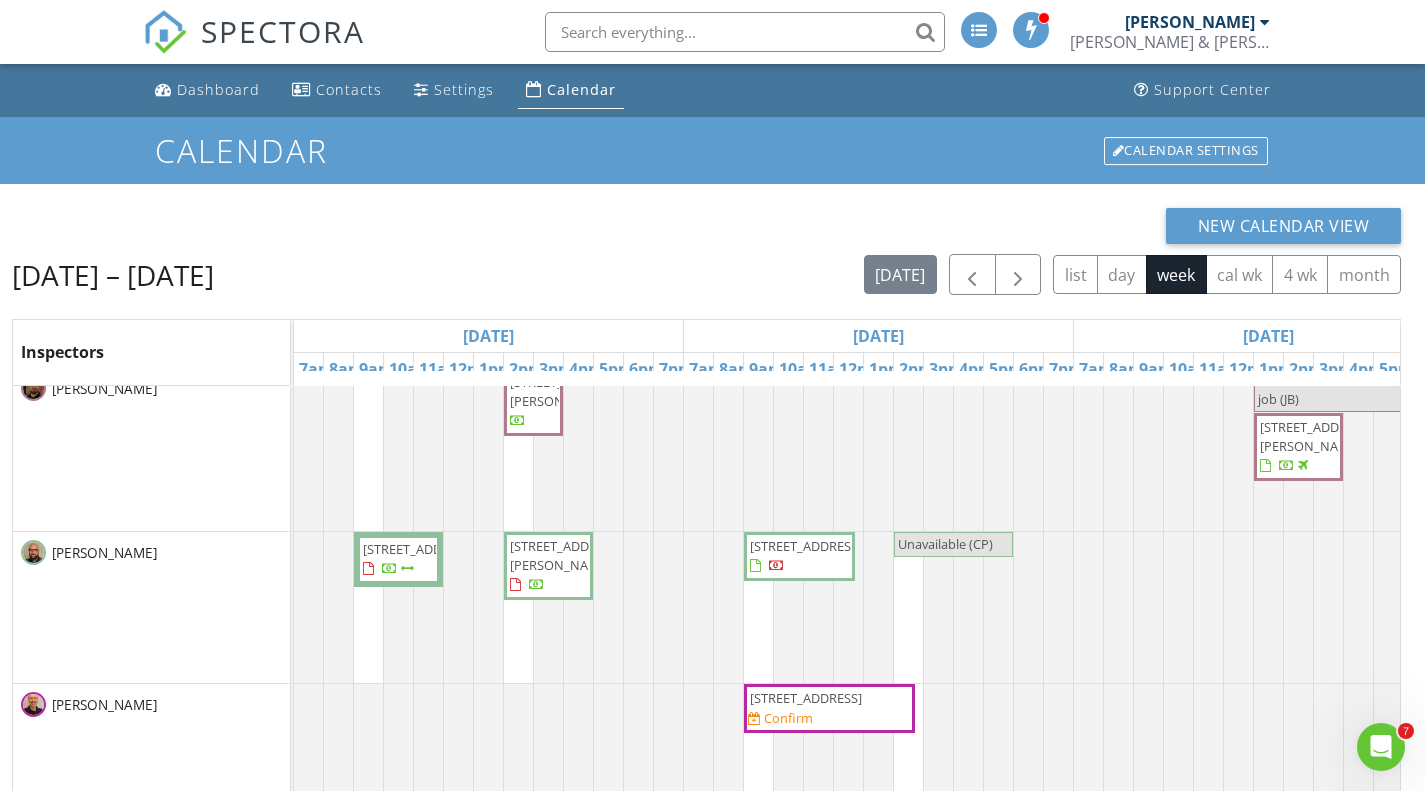 click on "5106 Timber Ridge St, Baytown 77521" at bounding box center (806, 546) 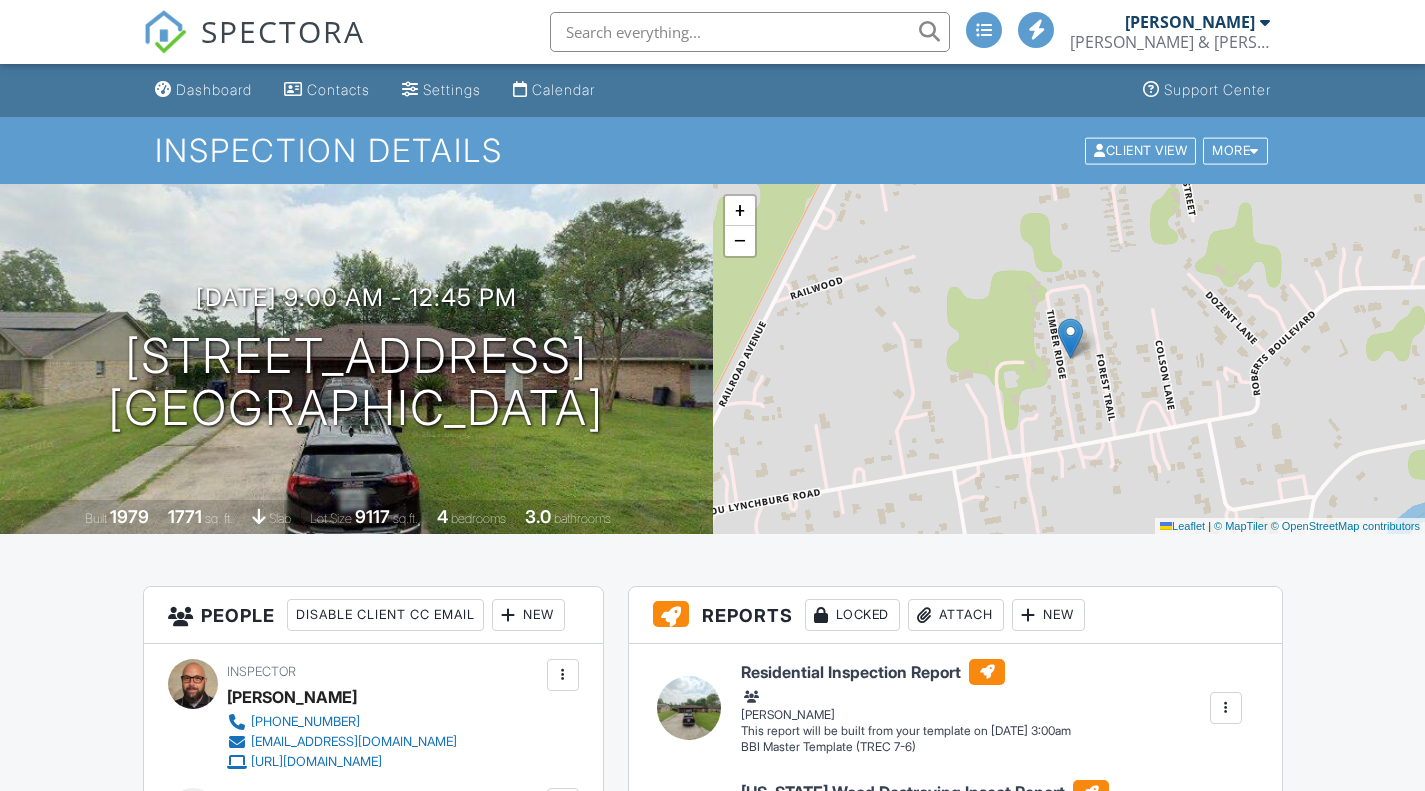 scroll, scrollTop: 200, scrollLeft: 0, axis: vertical 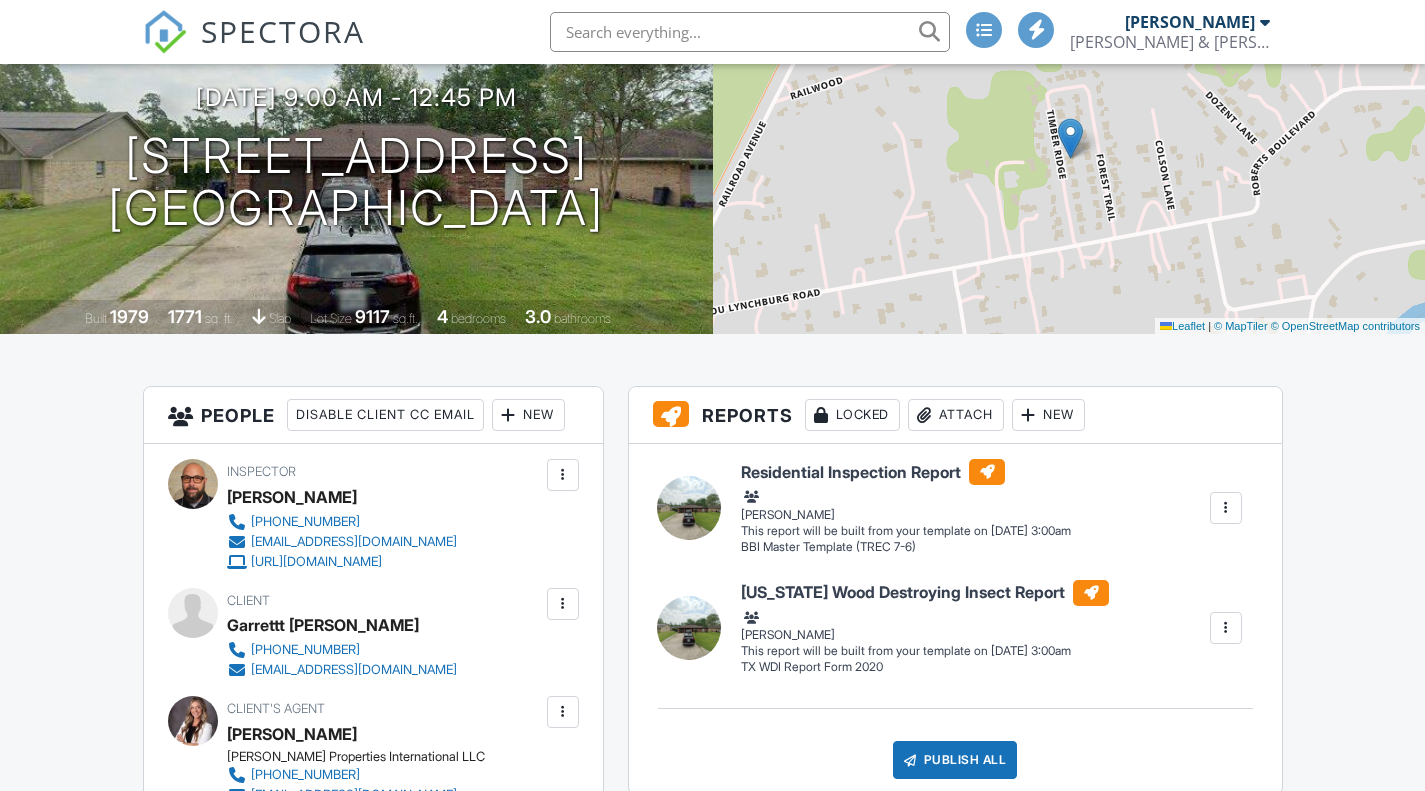 click on "New" at bounding box center (528, 415) 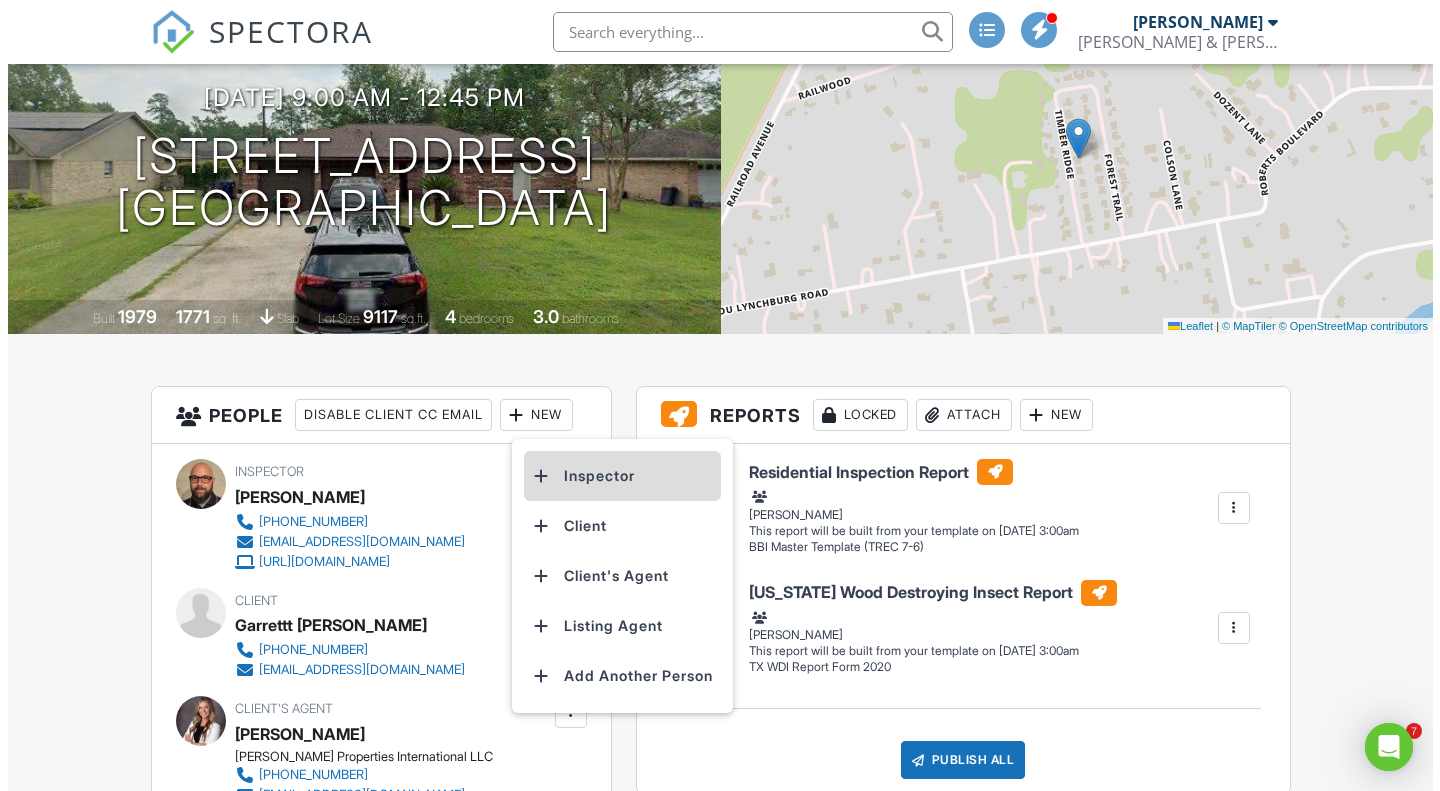 scroll, scrollTop: 0, scrollLeft: 0, axis: both 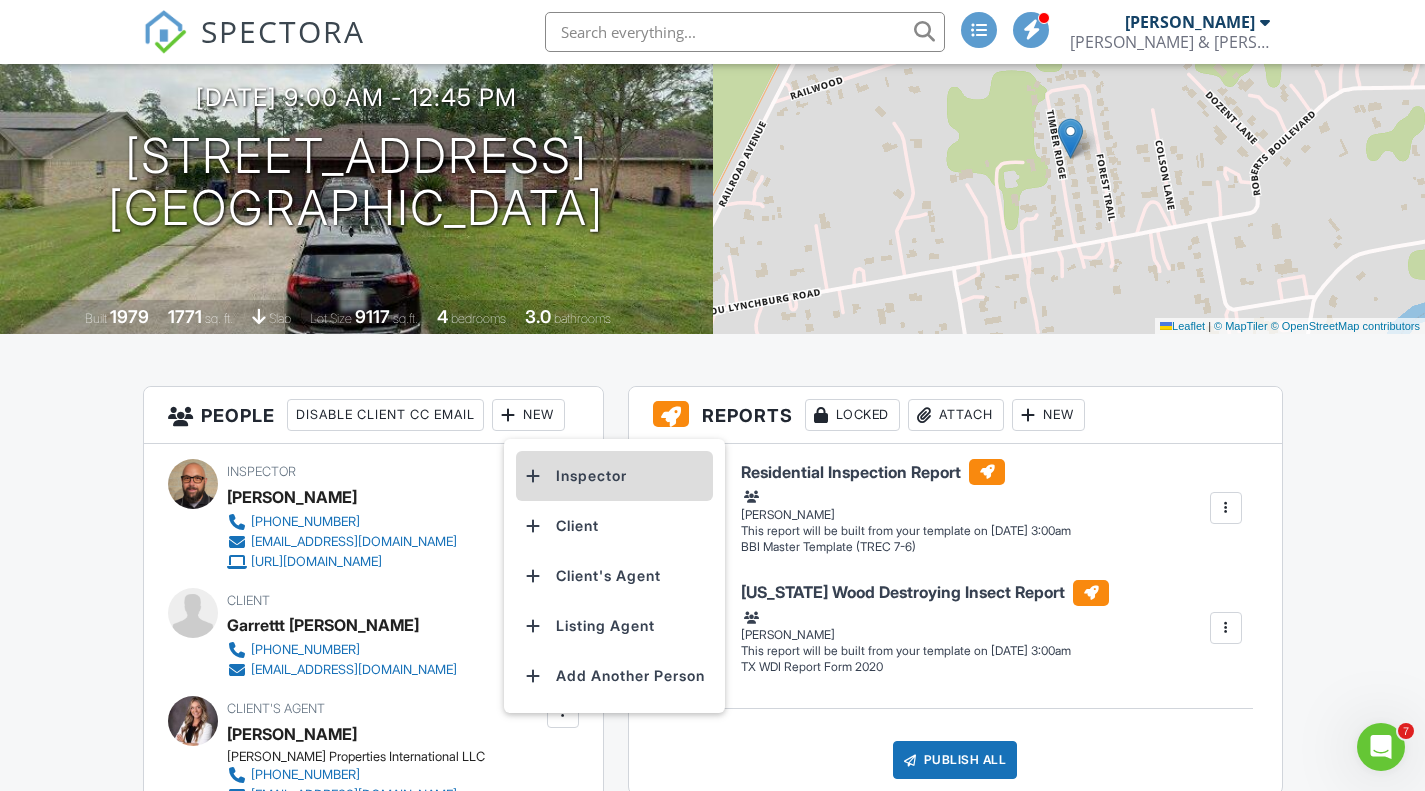click on "Inspector" at bounding box center (614, 476) 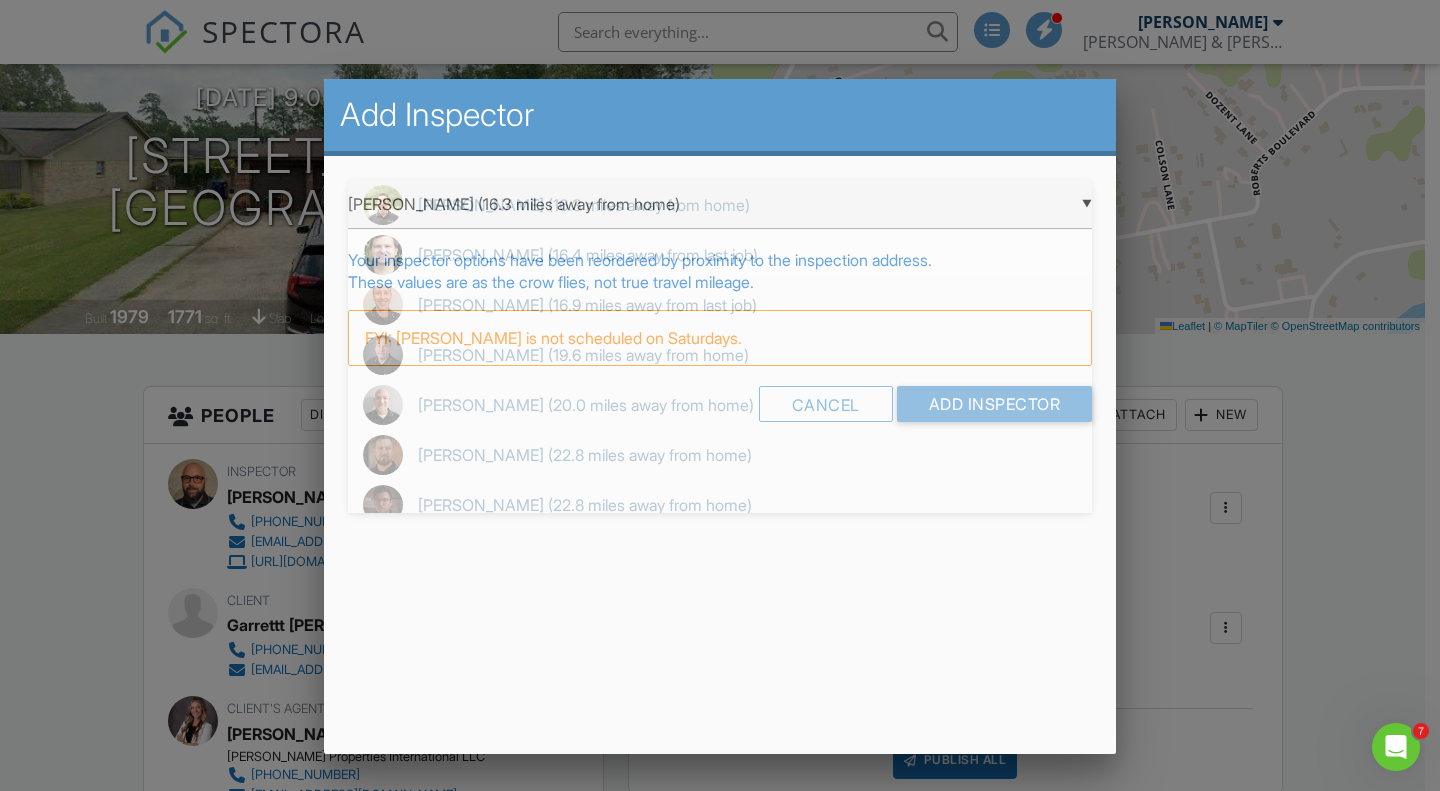 click on "▼ [PERSON_NAME] (16.3 miles away from home) [PERSON_NAME] (16.3 miles away from home) [PERSON_NAME] (16.4 miles away from last job) [PERSON_NAME] (16.9 miles away from last job) [PERSON_NAME] (19.6 miles away from home) [PERSON_NAME] (20.0 miles away from home) [PERSON_NAME] (22.8 miles away from home) [PERSON_NAME] (22.8 miles away from home) [PERSON_NAME] (25.7 miles away from home) [PERSON_NAME] (25.8 miles away from home) [PERSON_NAME] (28.9 miles away from home) [PERSON_NAME] (29.9 miles away from last job) [PERSON_NAME] (34.1 miles away from last job) [PERSON_NAME] (39.4 miles away from home) [PERSON_NAME] (39.9 miles away from home) [PERSON_NAME] (42.4 miles away from home) [PERSON_NAME] (48.7 miles away from home) [PERSON_NAME] (55.0 miles away from home) [PERSON_NAME] (55.9 miles away from last job) [PERSON_NAME] [PERSON_NAME] [PERSON_NAME] (16.3 miles away from home) [PERSON_NAME] (16.4 miles away from last job) [PERSON_NAME] (16.9 miles away from last job) [PERSON_NAME] (20.0 miles away from home)" at bounding box center [720, 204] 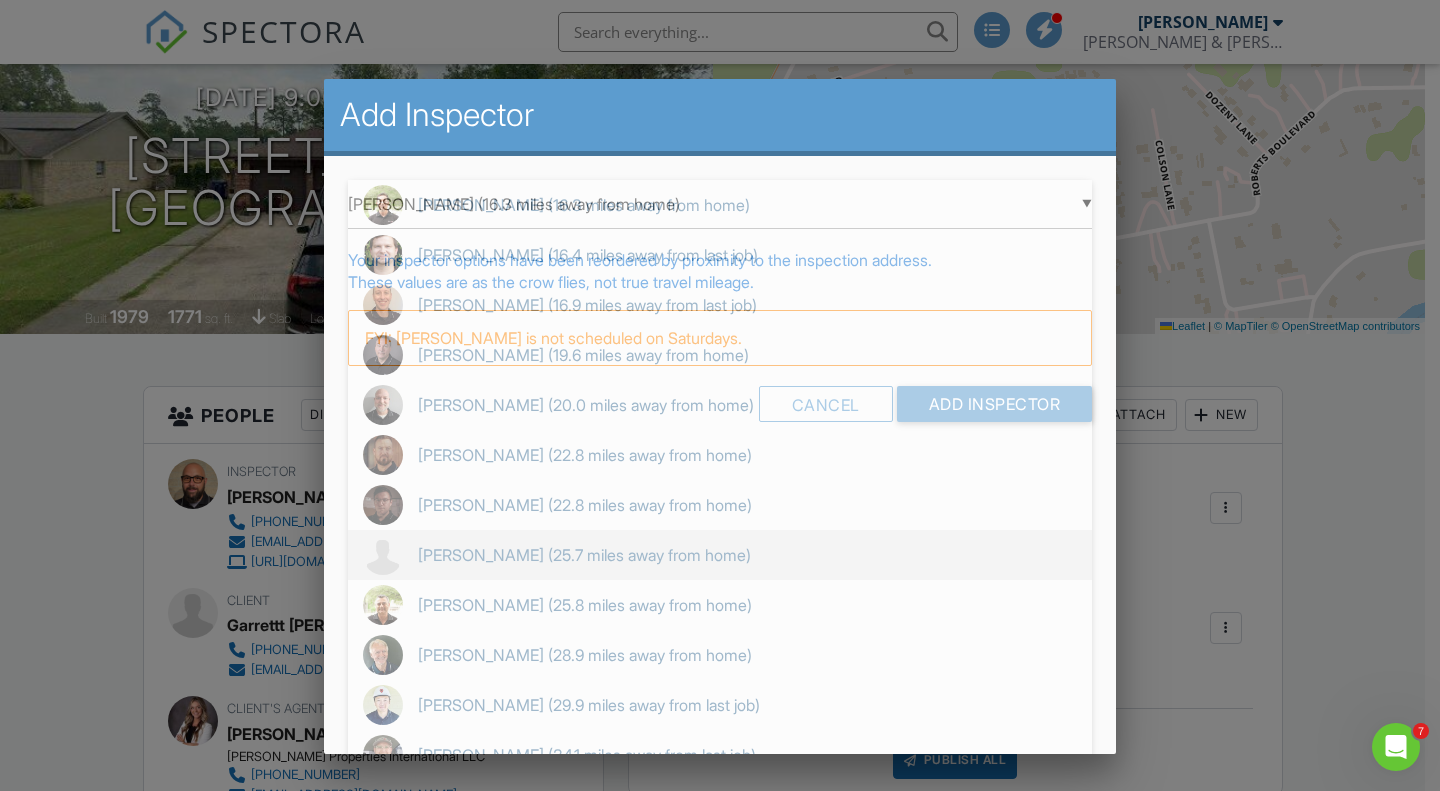 click on "[PERSON_NAME] (25.7 miles away from home)" at bounding box center (720, 555) 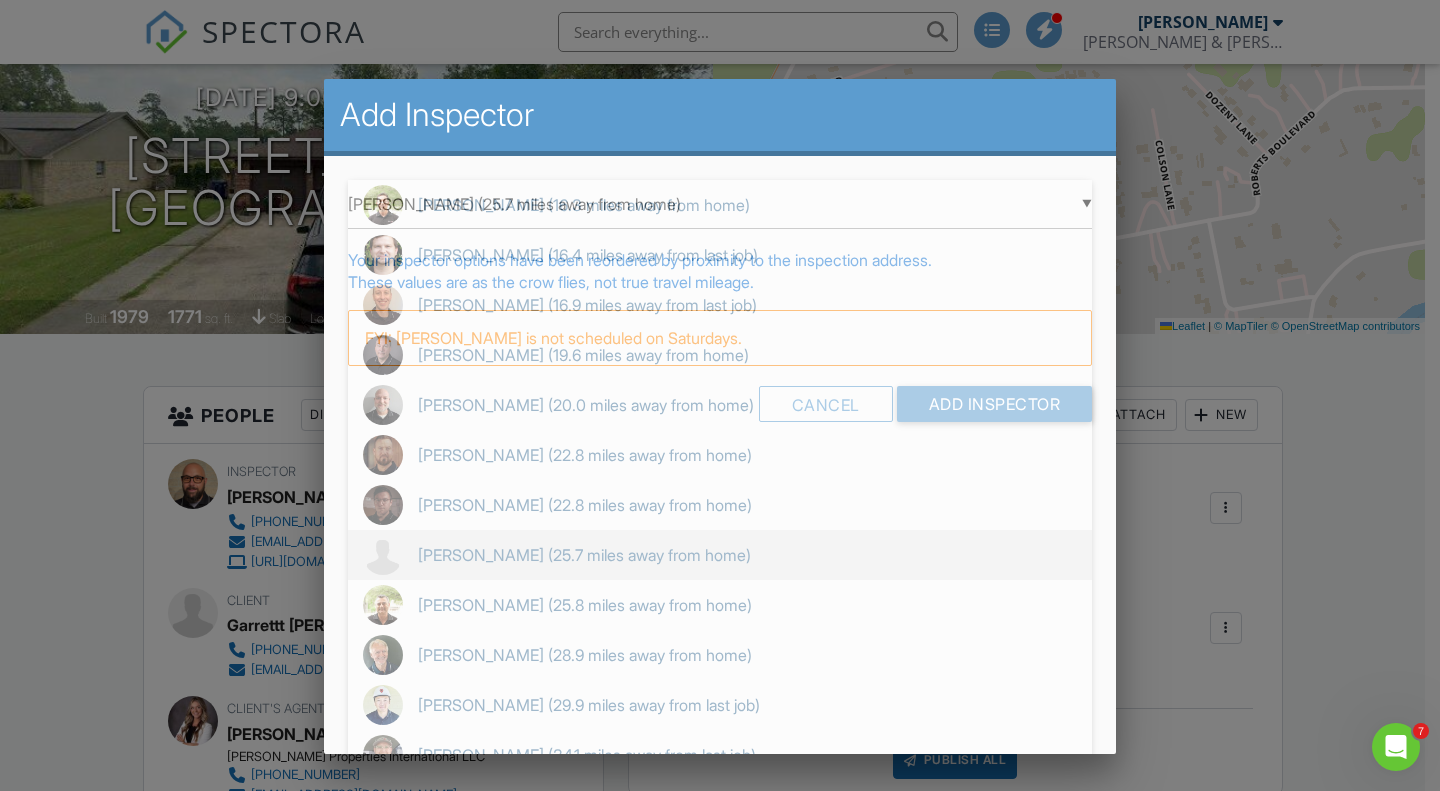scroll, scrollTop: 0, scrollLeft: 0, axis: both 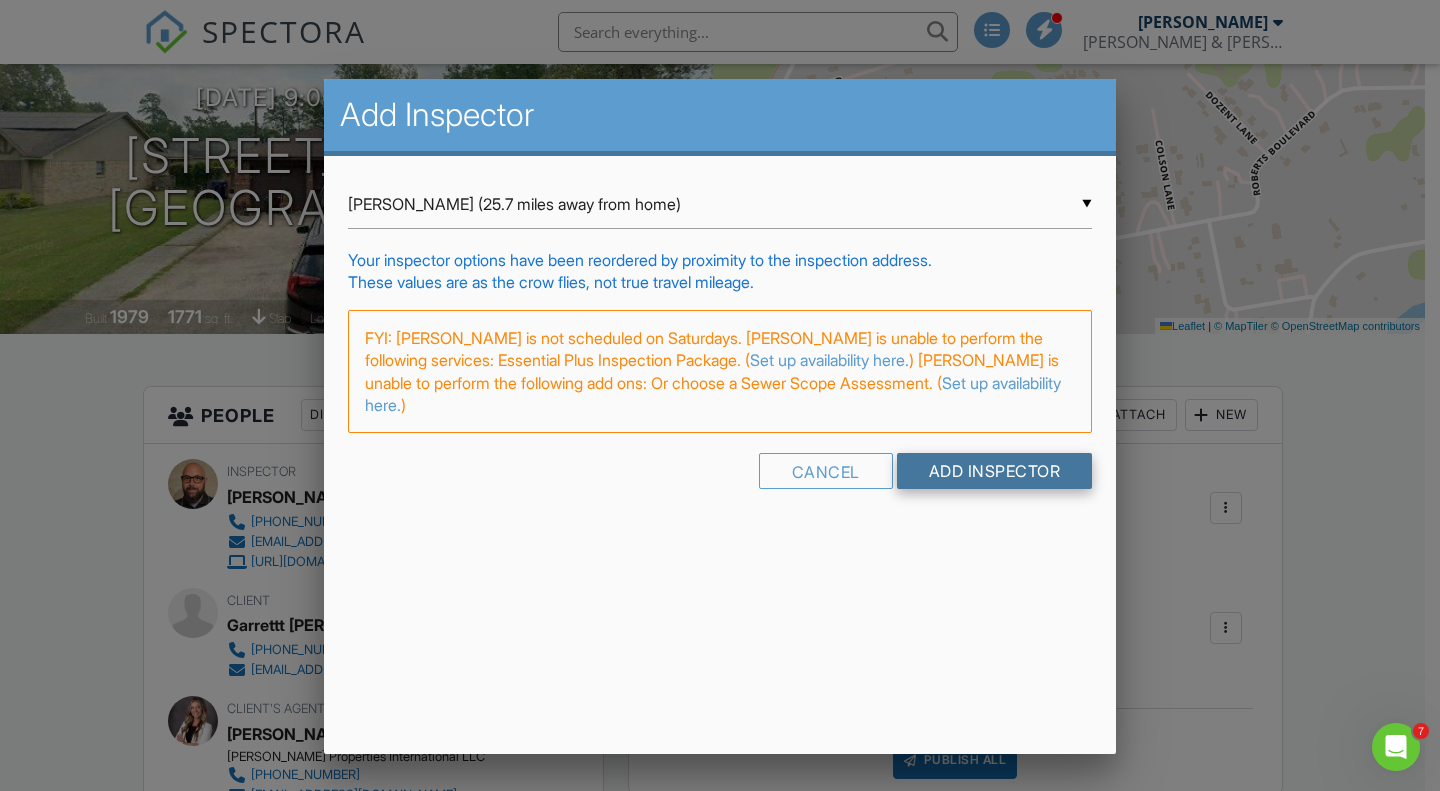 click on "Add Inspector" at bounding box center (995, 471) 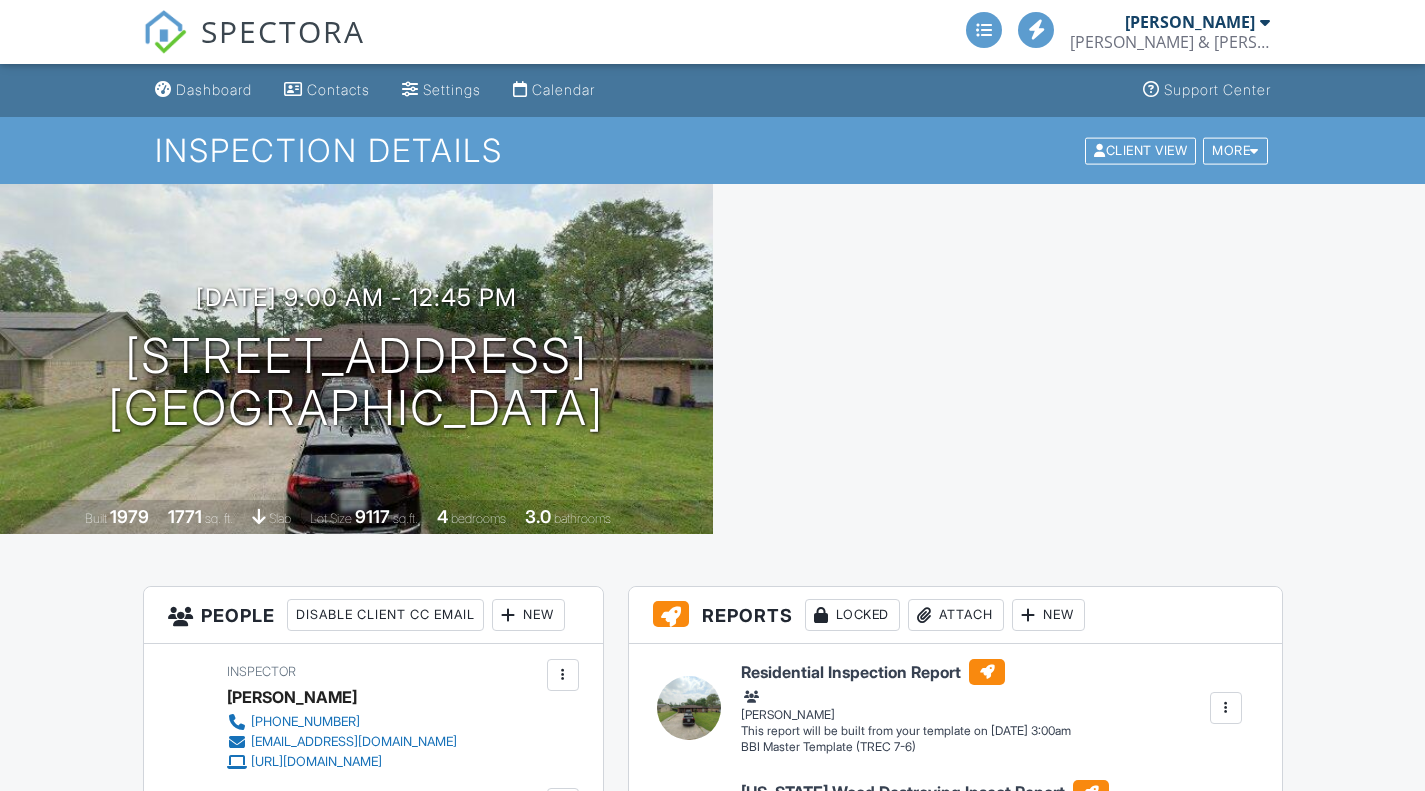 scroll, scrollTop: 0, scrollLeft: 0, axis: both 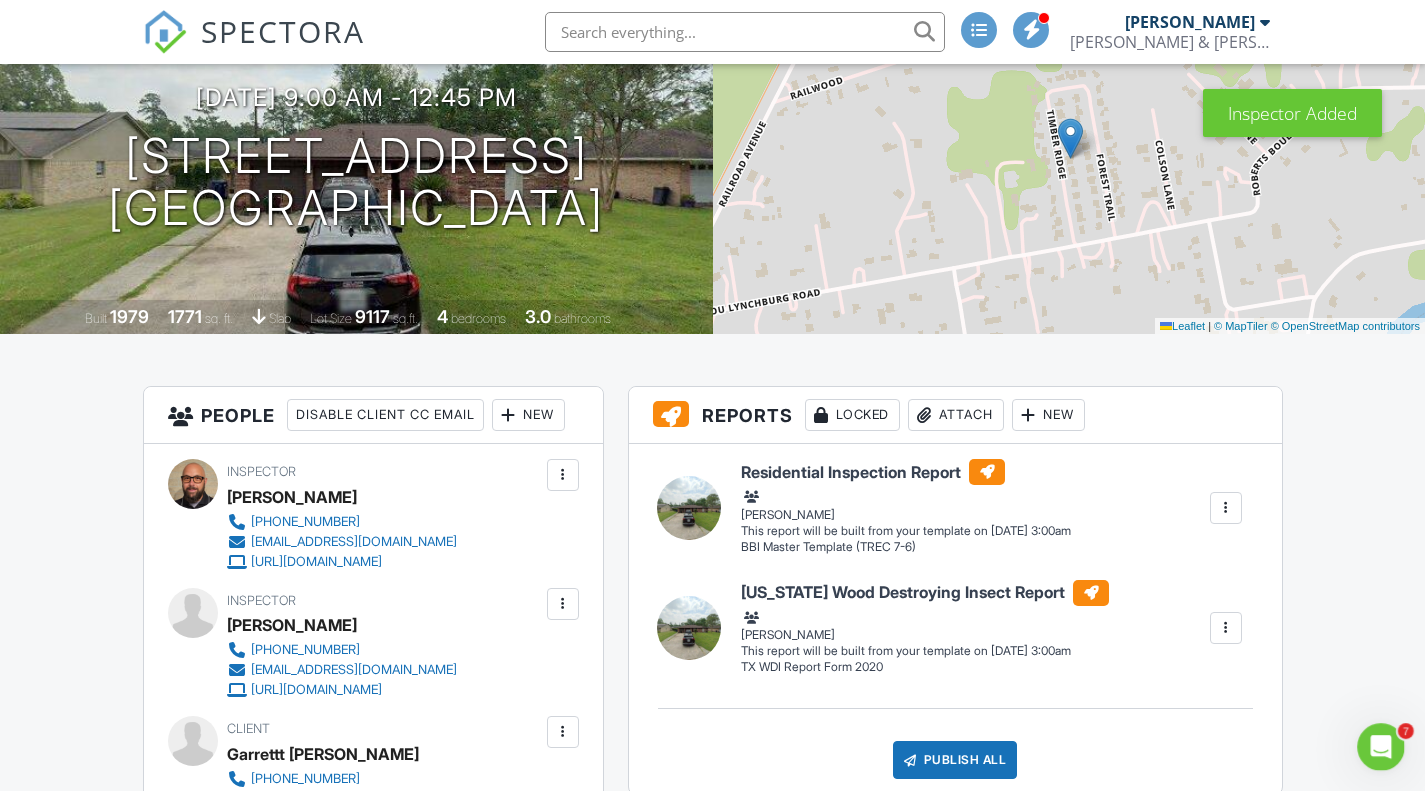 click at bounding box center (563, 475) 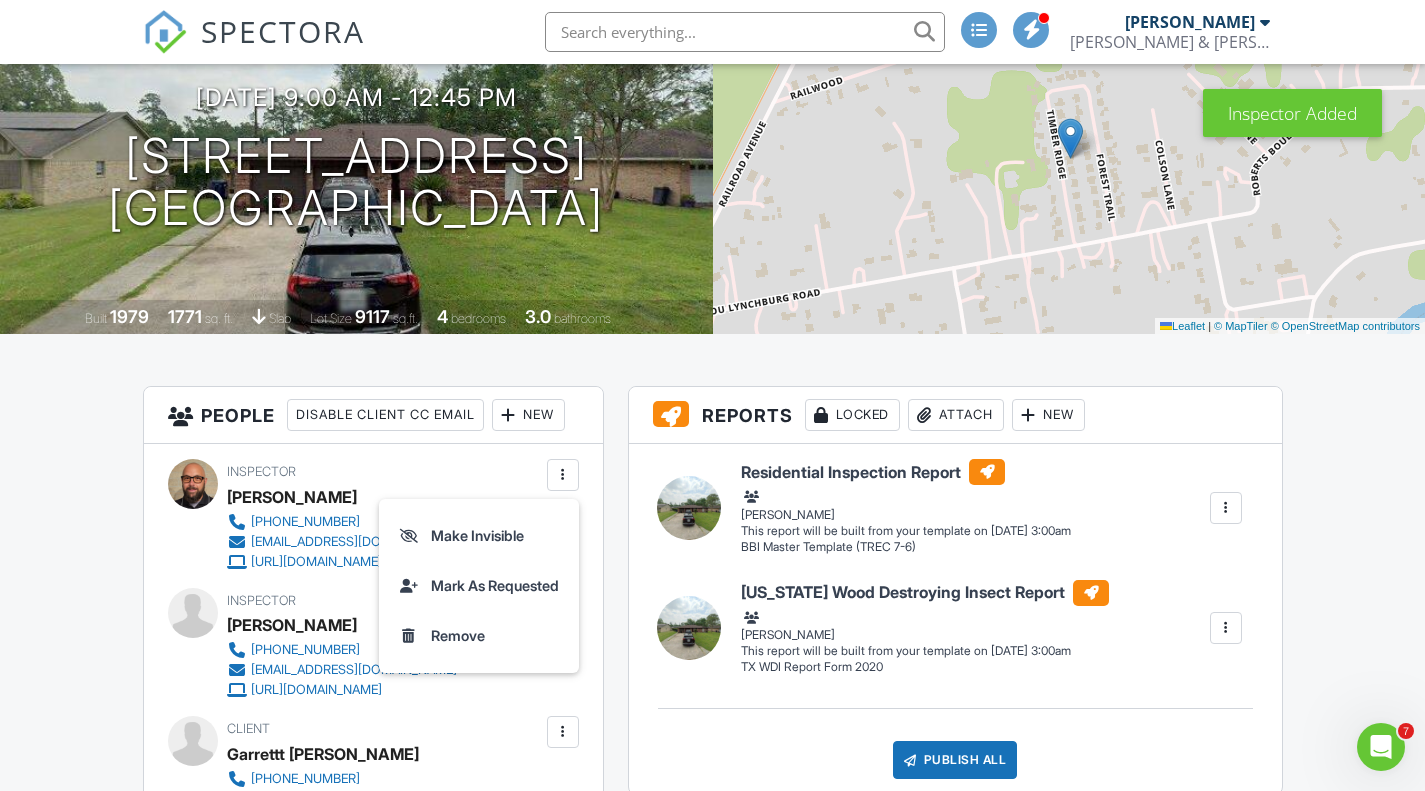 click on "Dashboard
Contacts
Settings
Calendar
Support Center
Inspection Details
Client View
More
Property Details
Reschedule
Reorder / Copy
Share
Cancel
Delete
Print Order
Convert to V9
Disable Pass on CC Fees
07/12/2025  9:00 am
- 12:45 pm
5106 Timber Ridge St
Baytown, TX 77521
Built
1979
1771
sq. ft.
slab
Lot Size
9117
sq.ft.
4
bedrooms
3.0
bathrooms
+ −  Leaflet   |   © MapTiler   © OpenStreetMap contributors
All emails and texts are disabled for this inspection!
All emails and texts have been disabled for this inspection. This may have happened due to someone manually disabling them or this inspection being unconfirmed when it was scheduled. To re-enable emails and texts for this inspection, click the button below." at bounding box center [712, 2110] 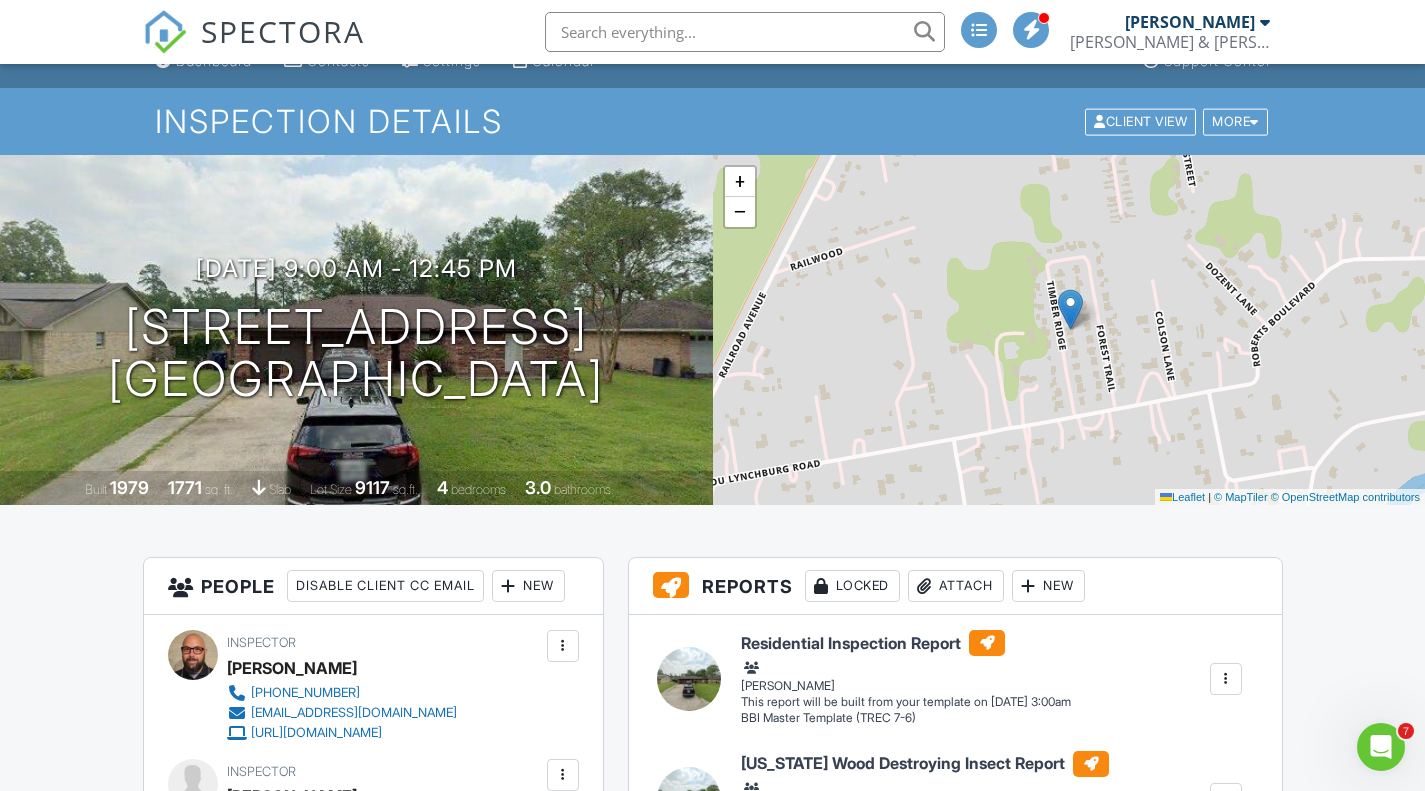 scroll, scrollTop: 0, scrollLeft: 0, axis: both 